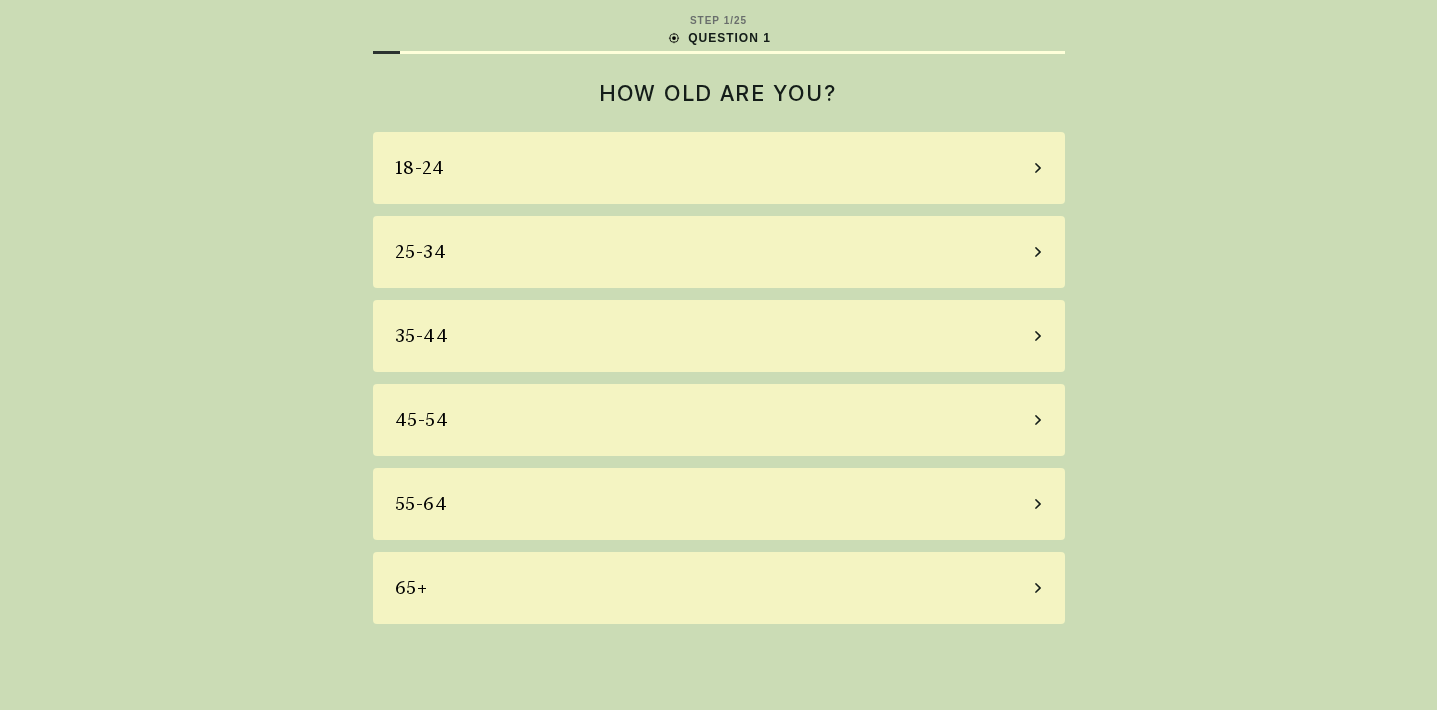 scroll, scrollTop: 0, scrollLeft: 0, axis: both 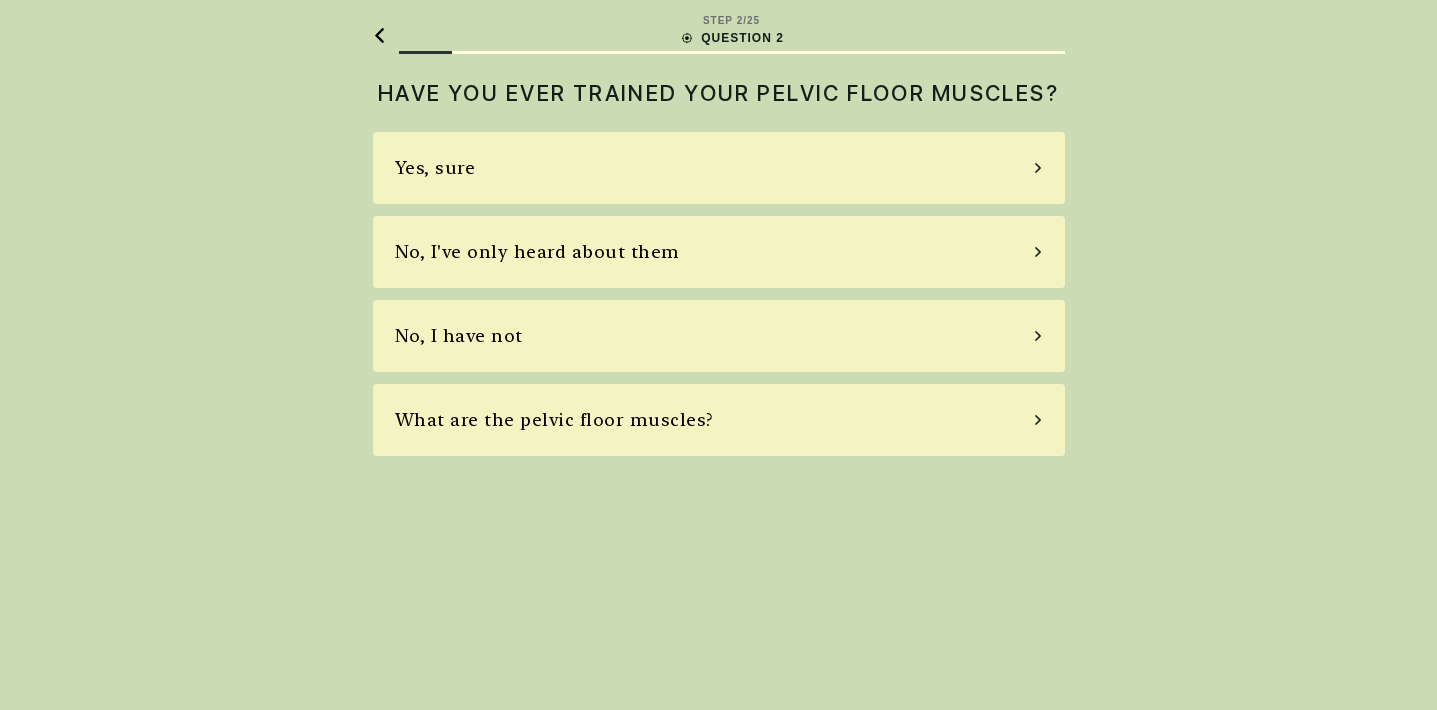 click on "No, I have not" at bounding box center (719, 336) 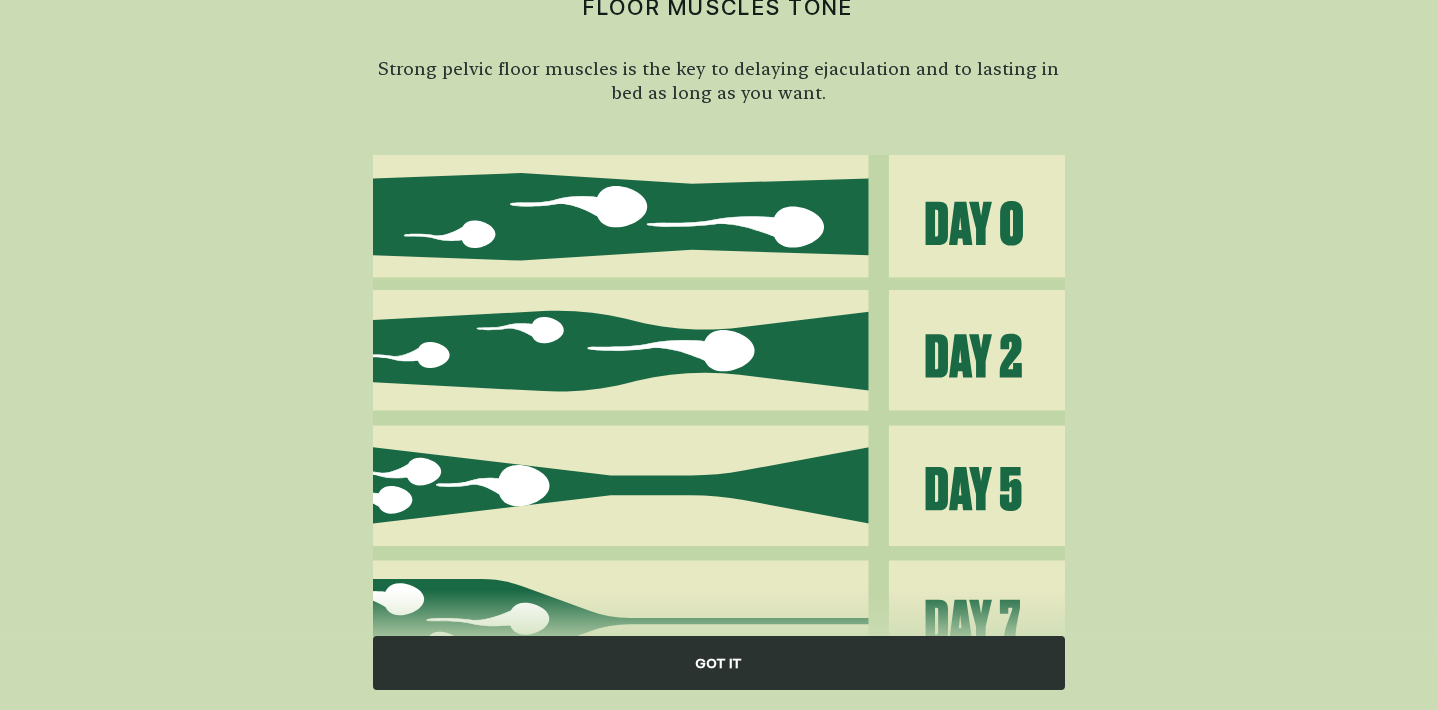 scroll, scrollTop: 223, scrollLeft: 0, axis: vertical 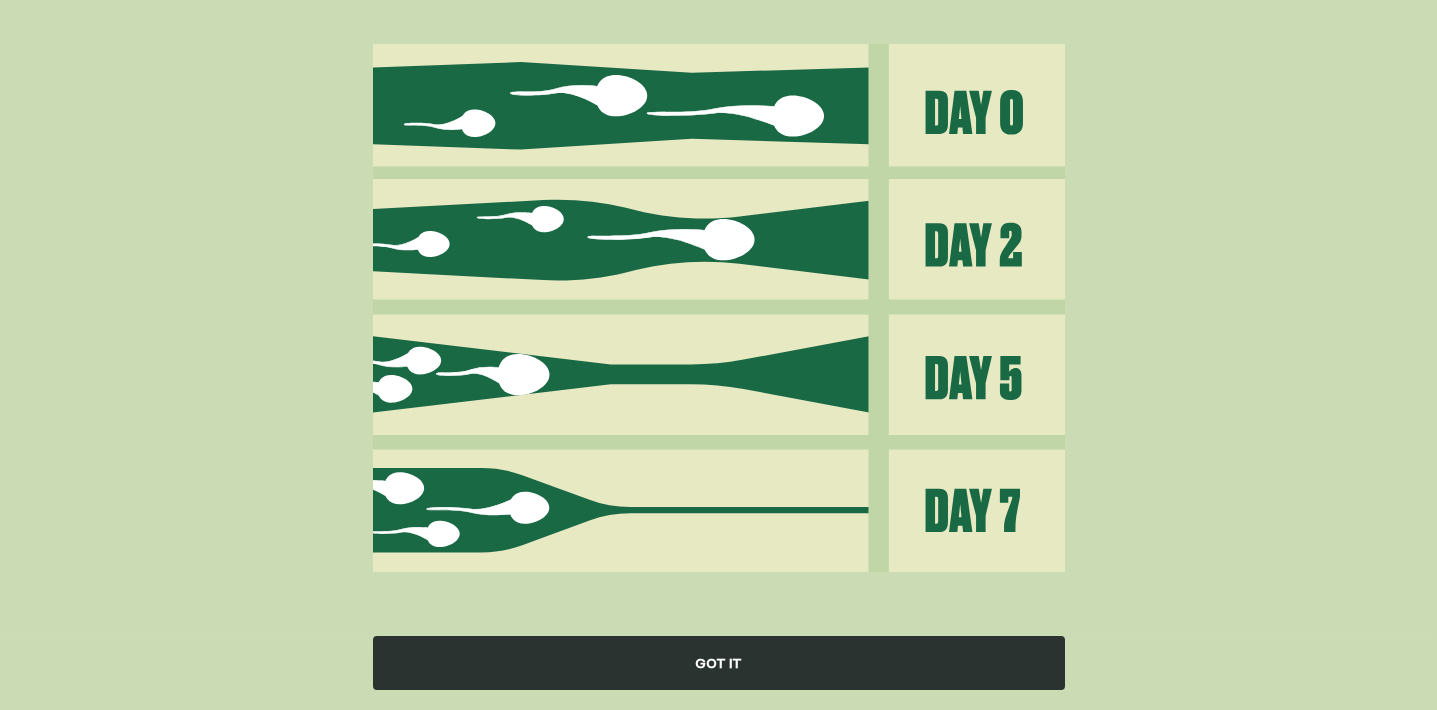 click on "GOT IT" at bounding box center [719, 663] 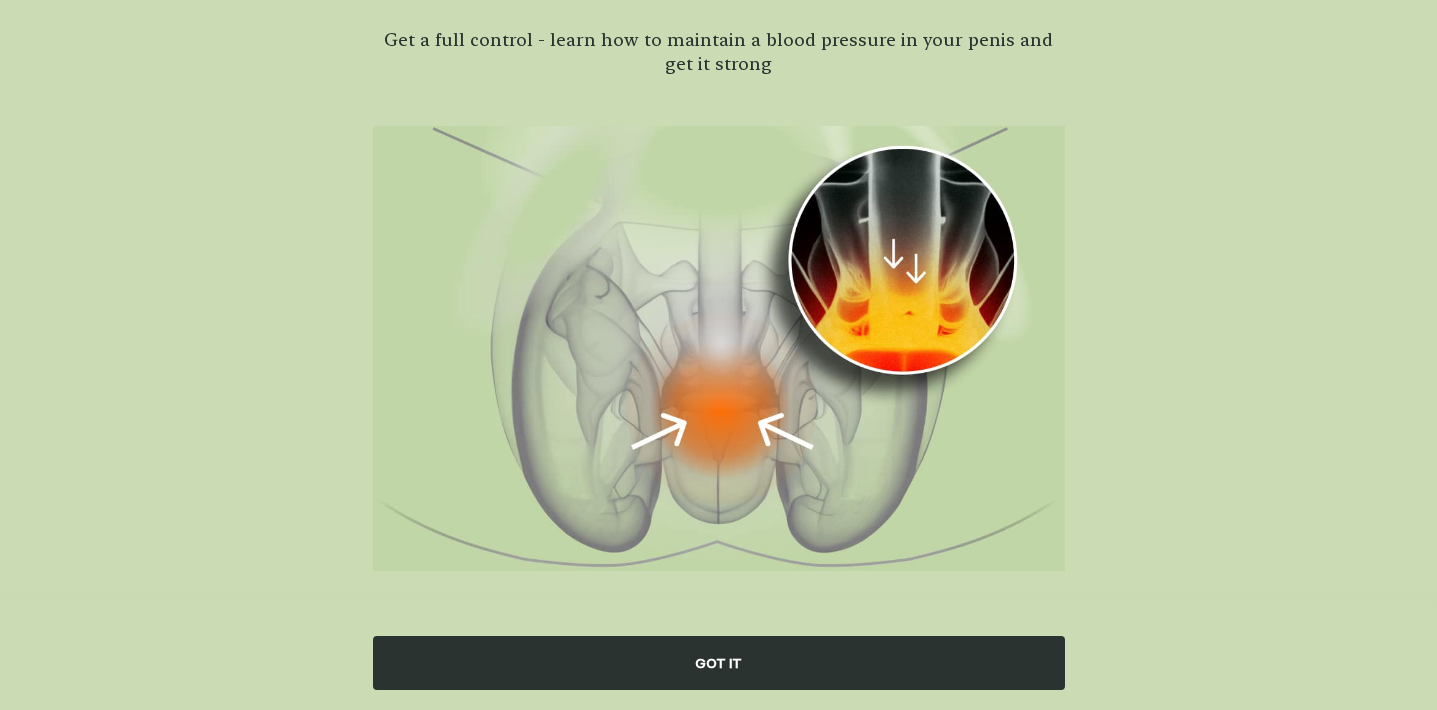scroll, scrollTop: 140, scrollLeft: 0, axis: vertical 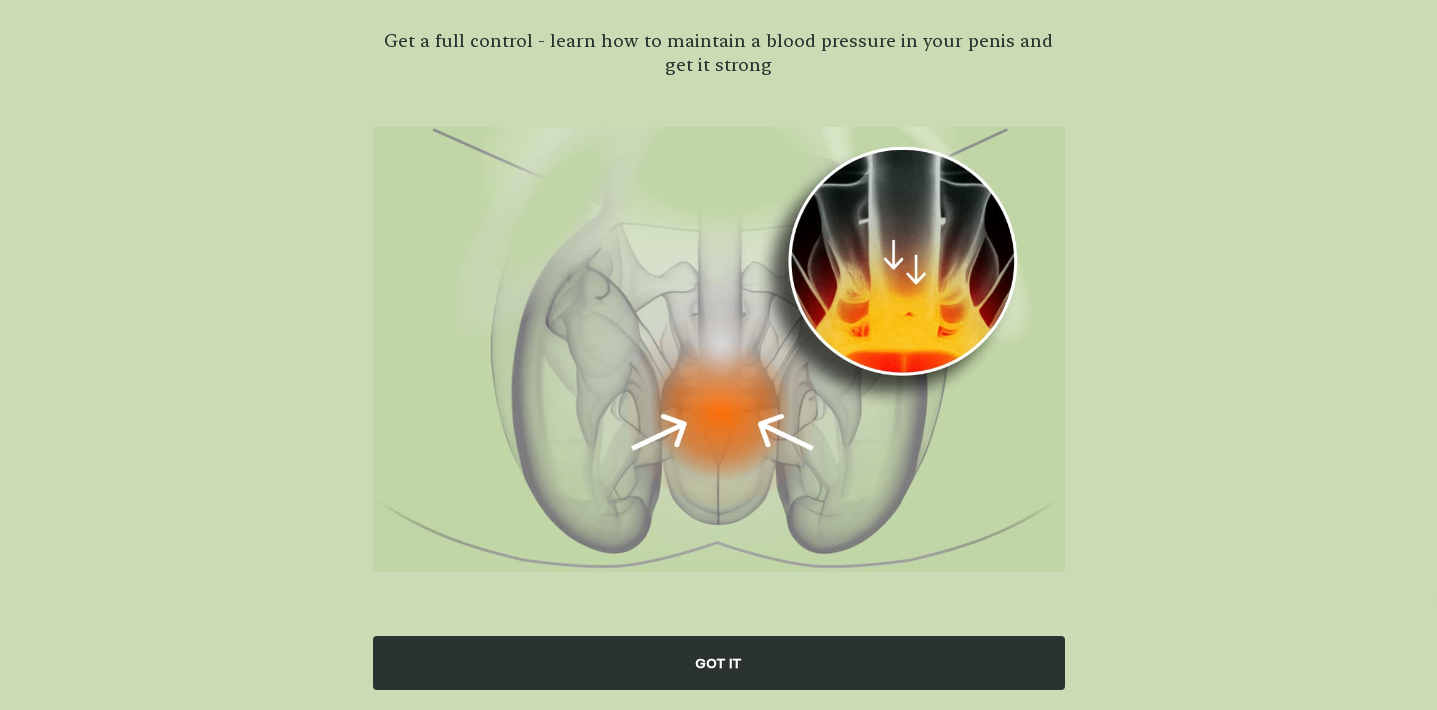 click on "GOT IT" at bounding box center (719, 663) 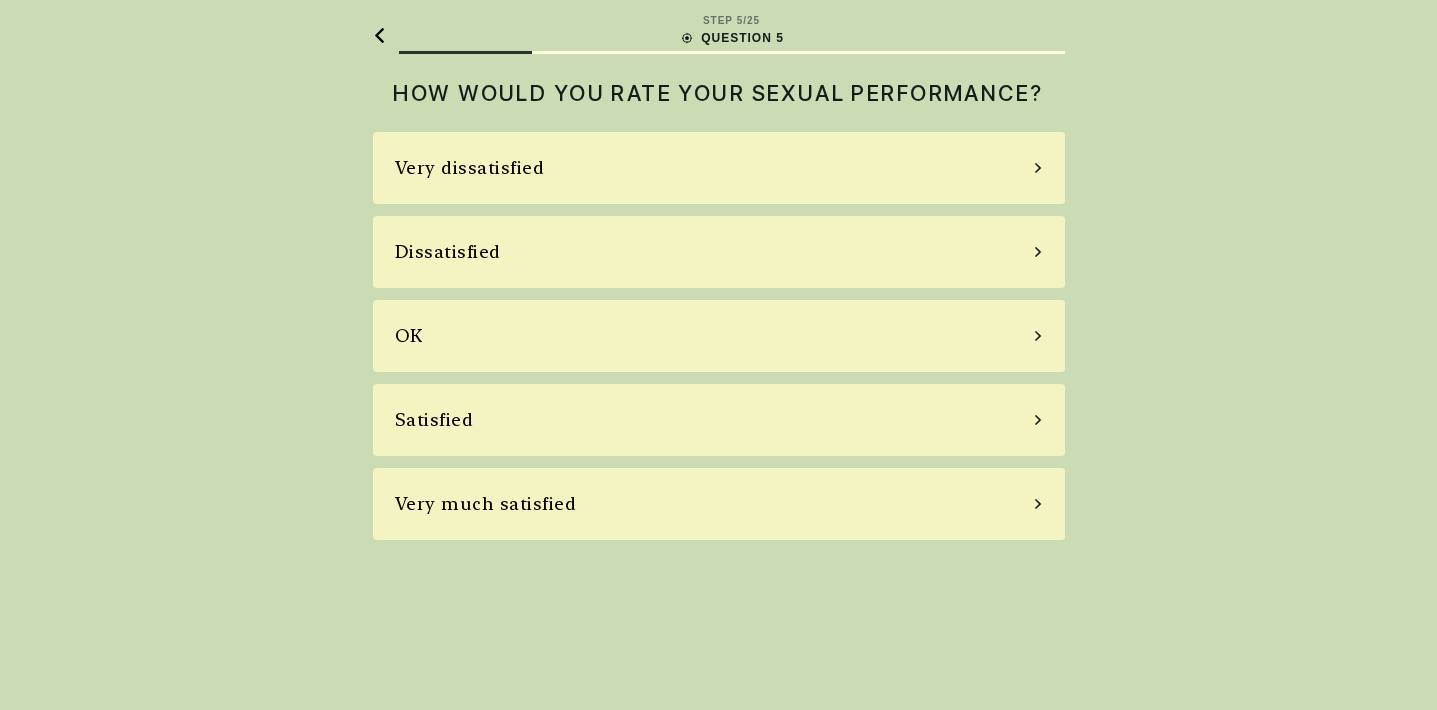 click on "Dissatisfied" at bounding box center [719, 252] 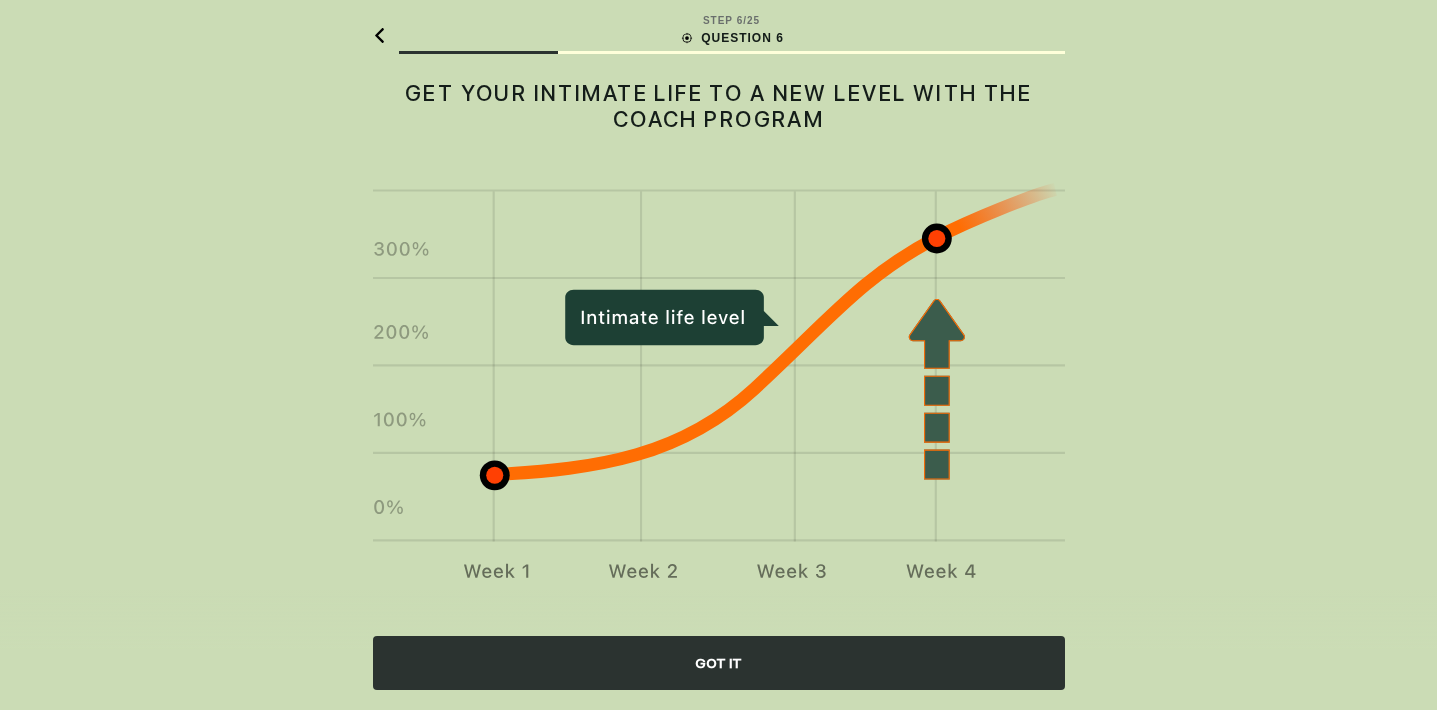 scroll, scrollTop: 10, scrollLeft: 0, axis: vertical 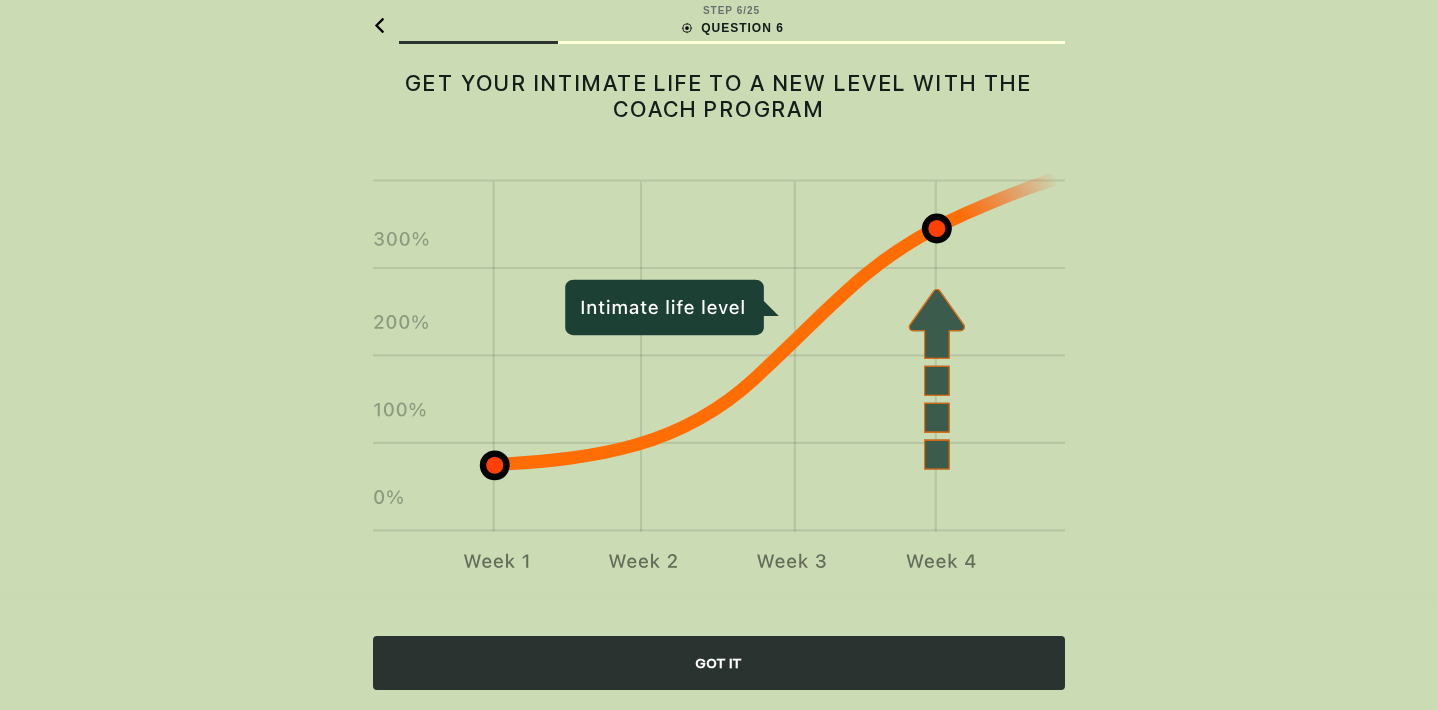 click on "GOT IT" at bounding box center [719, 663] 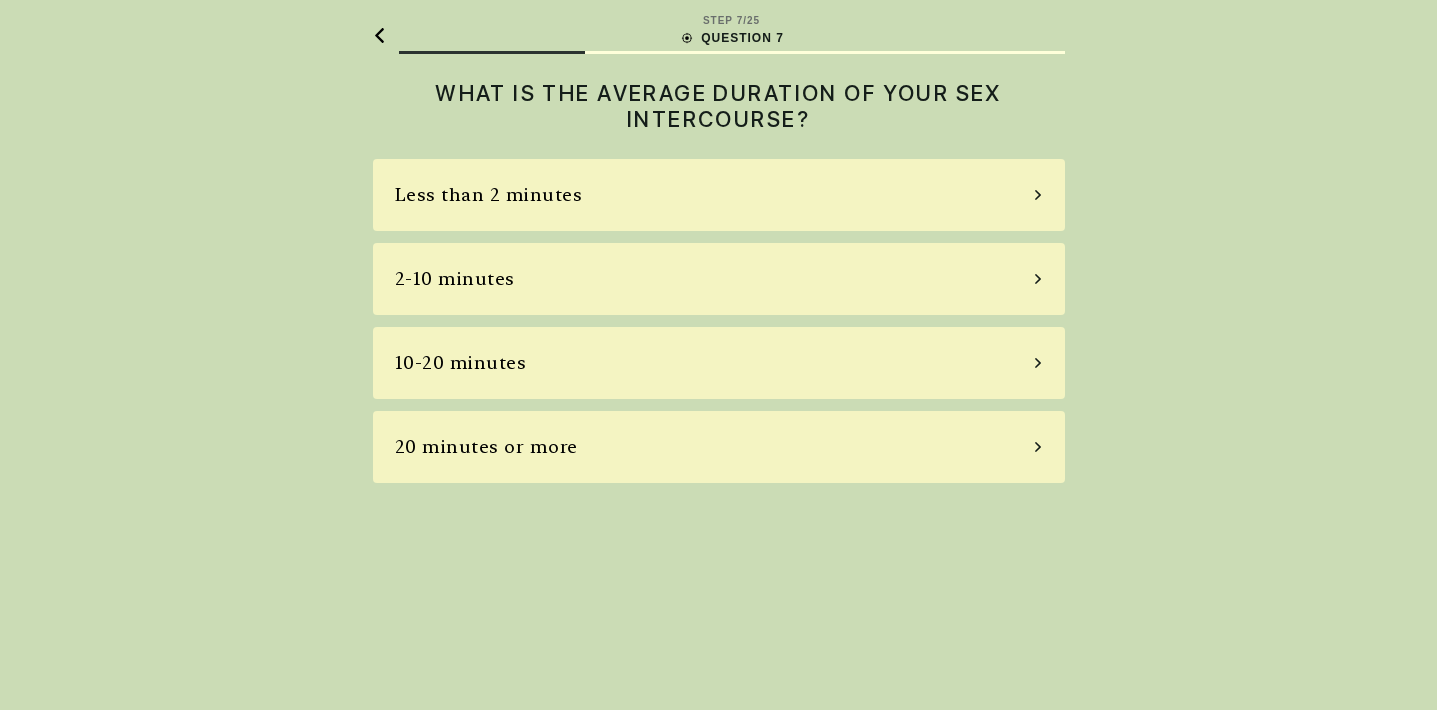 scroll, scrollTop: 0, scrollLeft: 0, axis: both 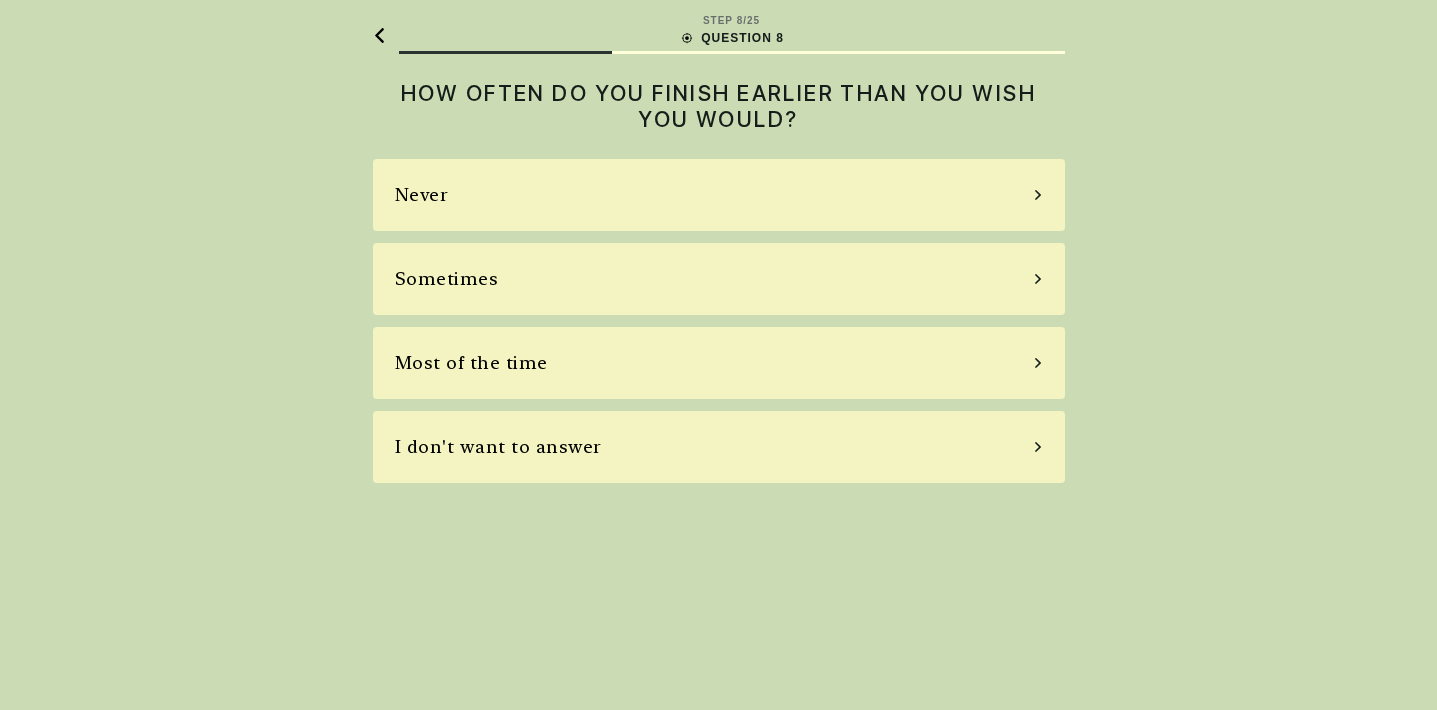 click on "Most of the time" at bounding box center (719, 363) 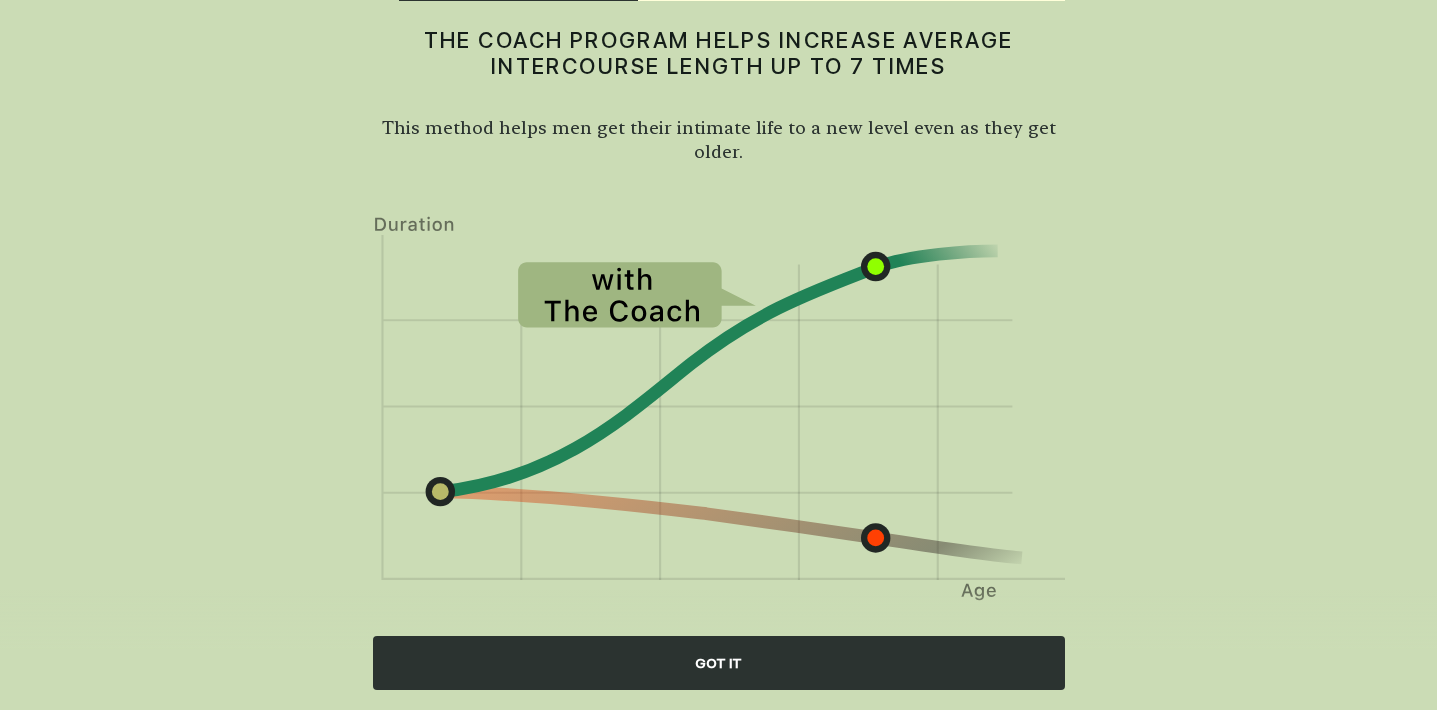 scroll, scrollTop: 82, scrollLeft: 0, axis: vertical 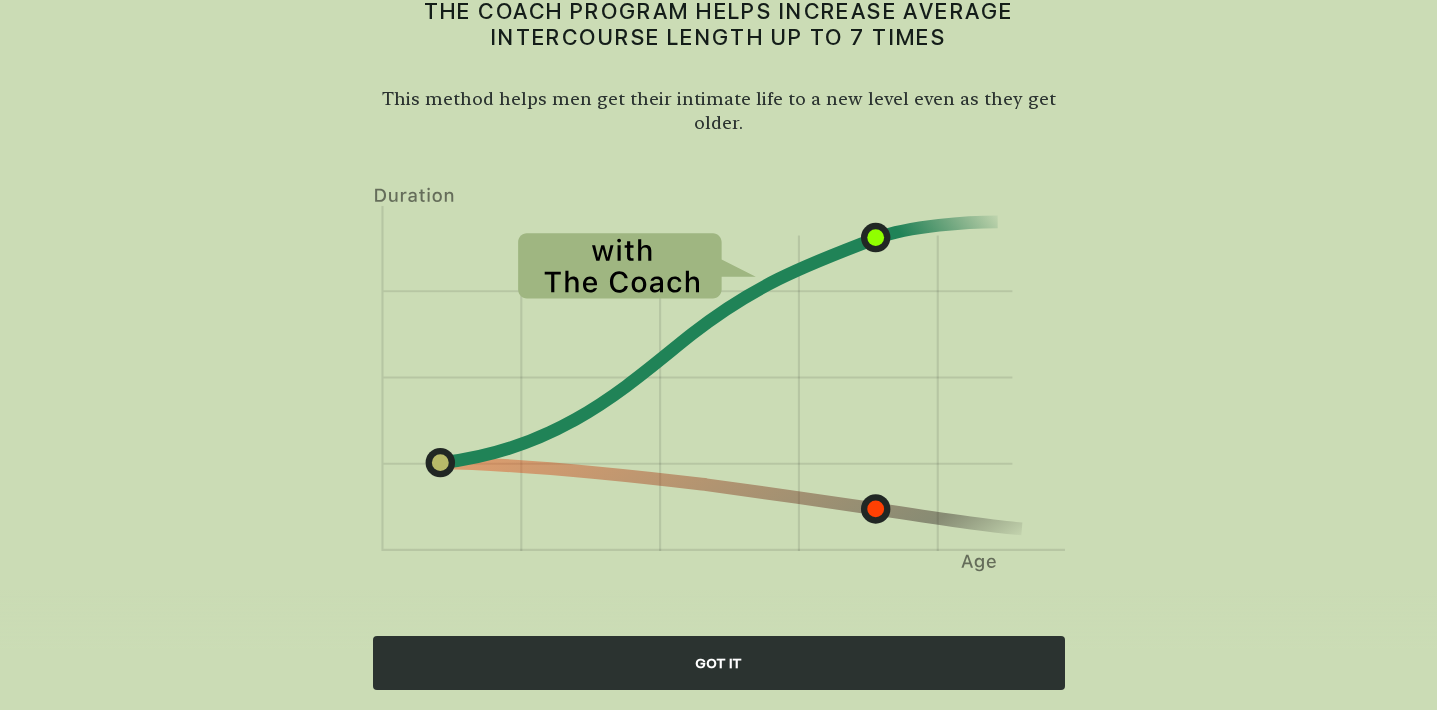 click on "GOT IT" at bounding box center [719, 663] 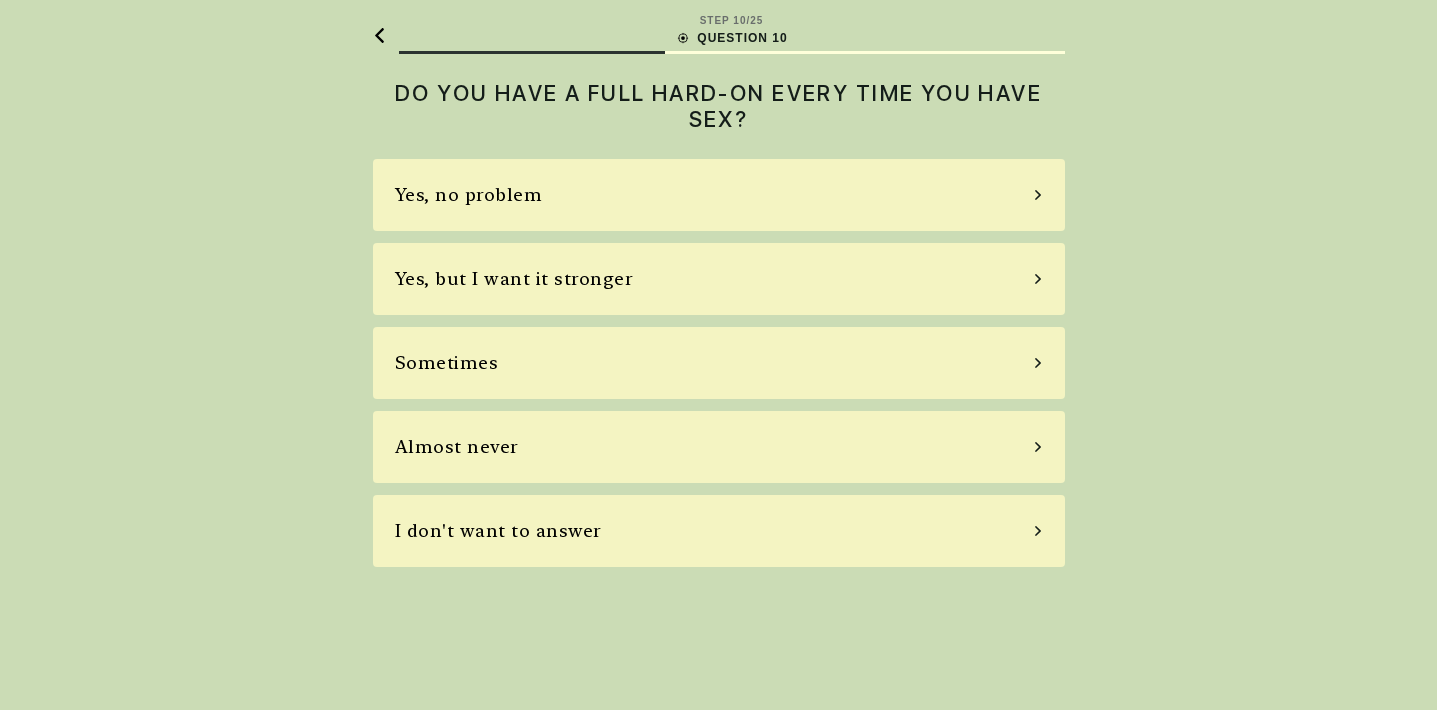 scroll, scrollTop: 0, scrollLeft: 0, axis: both 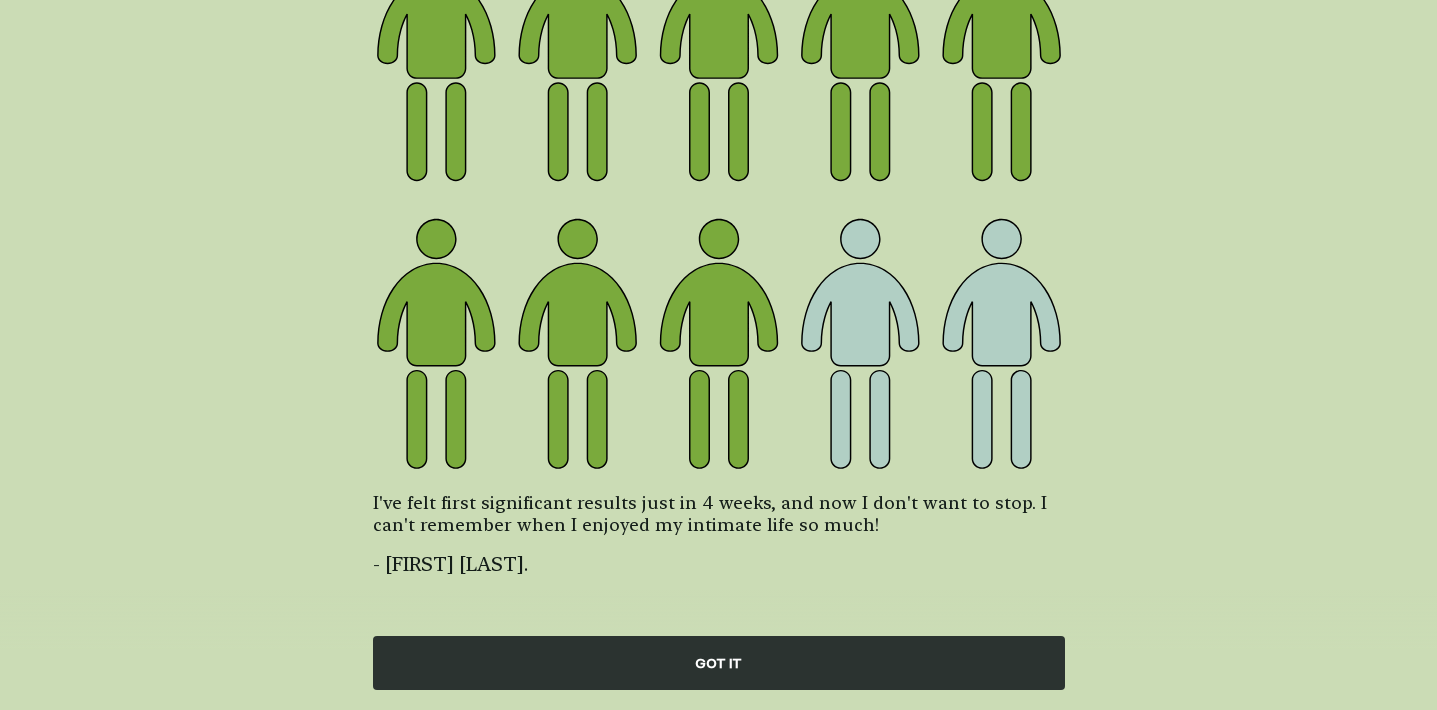 click on "GOT IT" at bounding box center (719, 663) 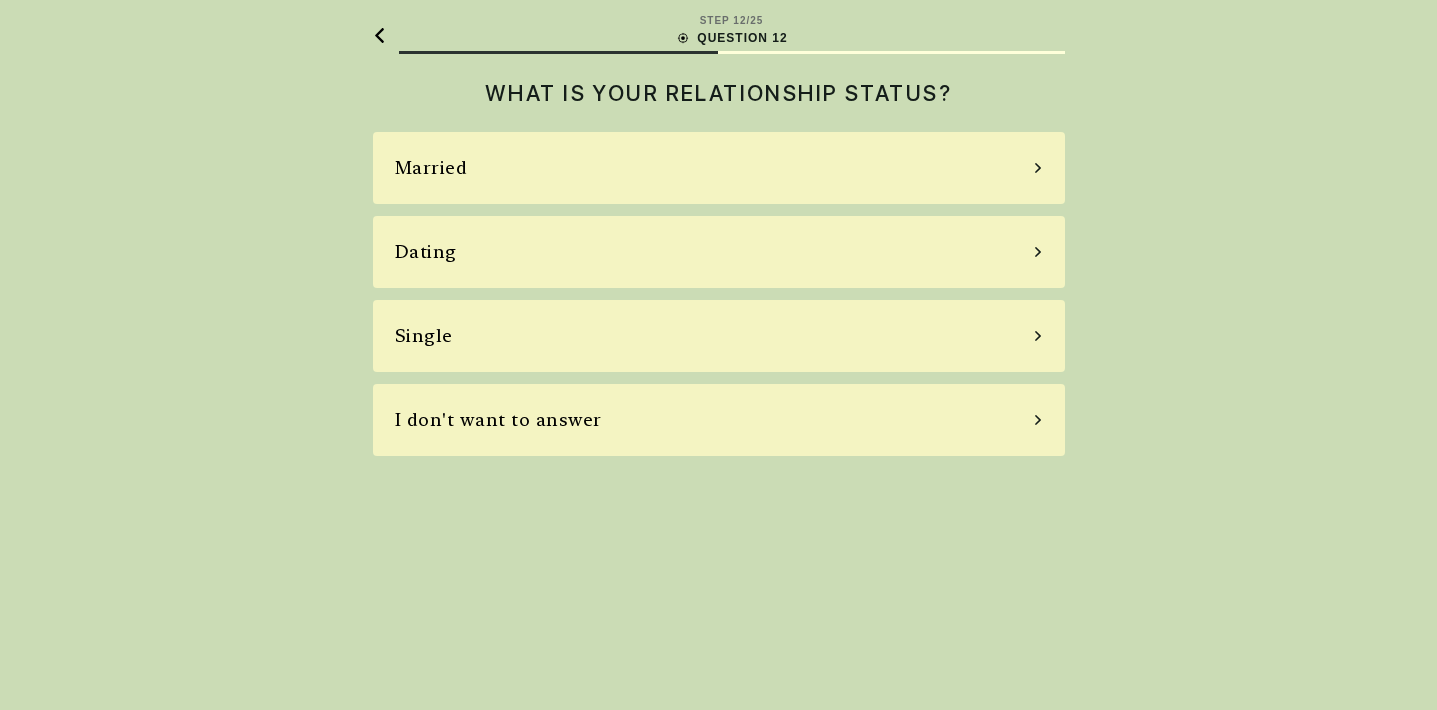 scroll, scrollTop: 0, scrollLeft: 0, axis: both 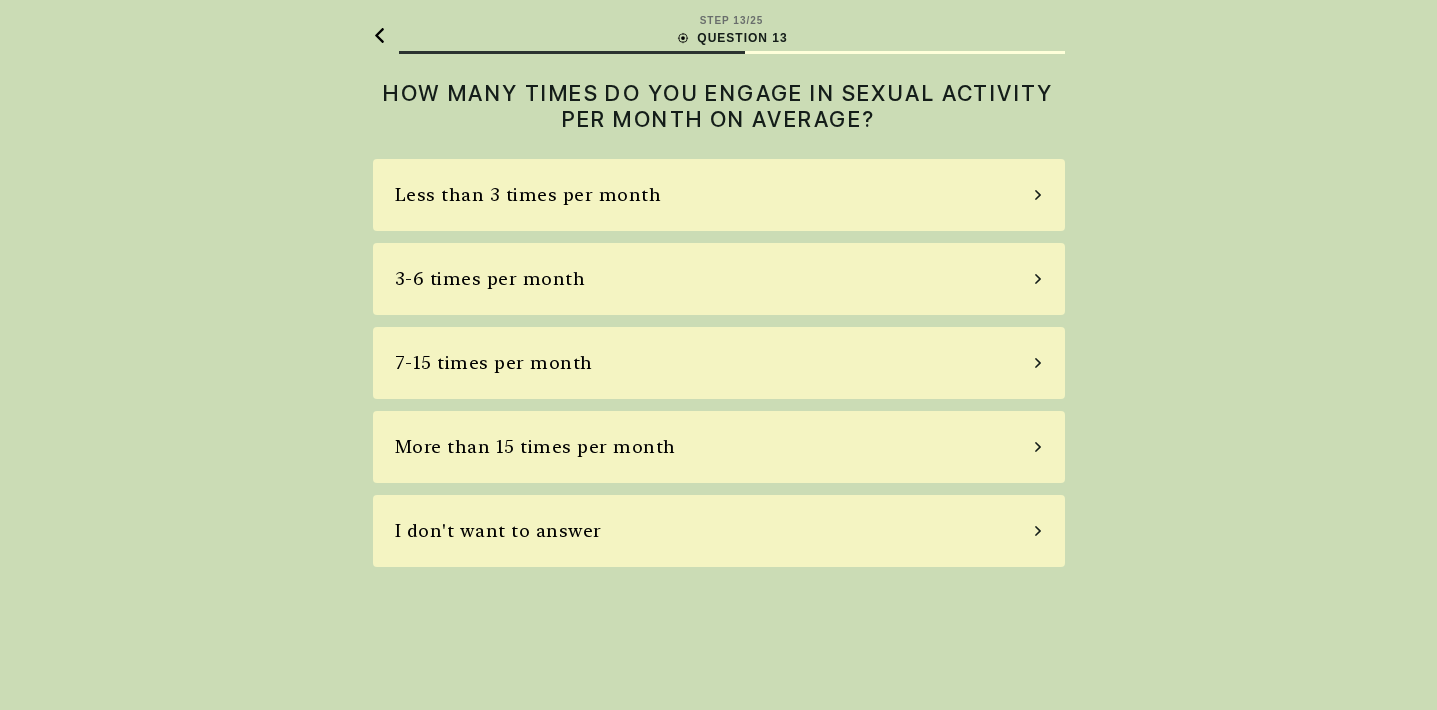 click on "Less than 3 times per month" at bounding box center [719, 195] 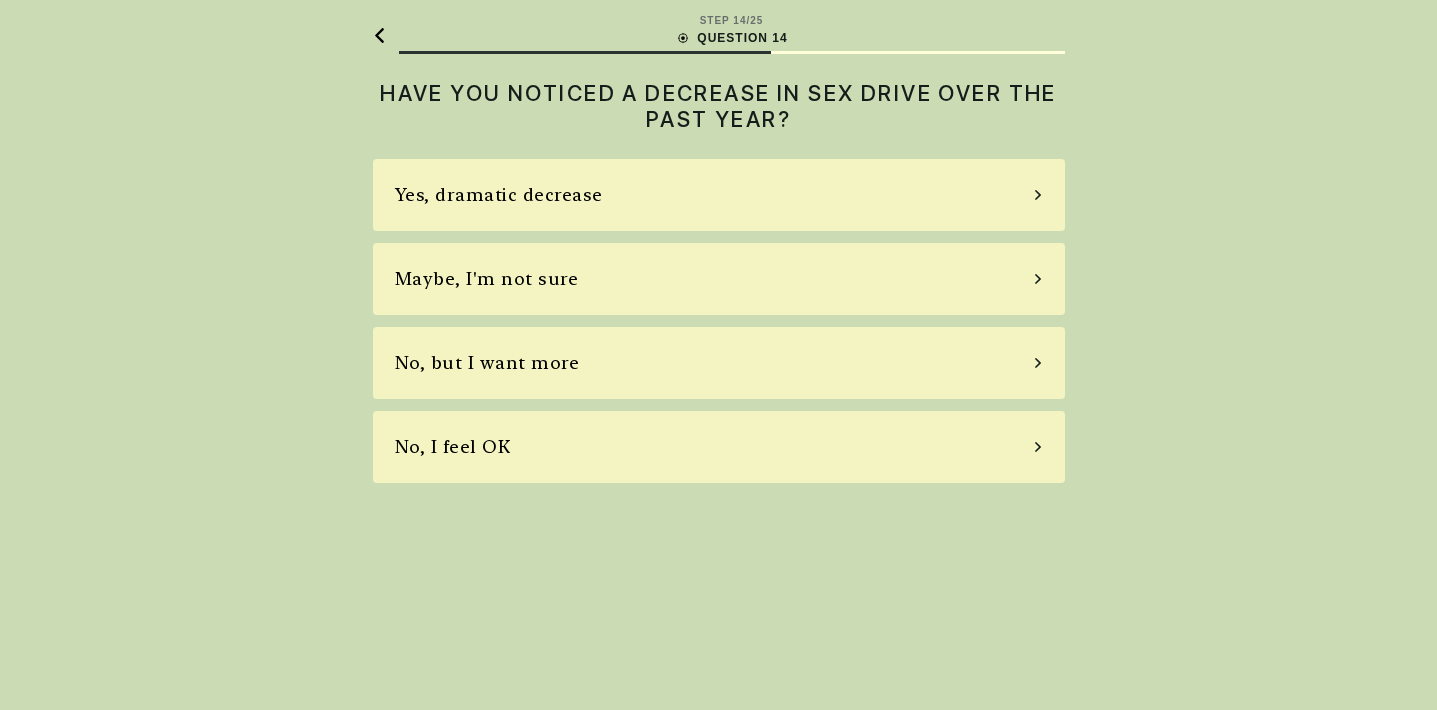 click on "Maybe, I'm not sure" at bounding box center [719, 279] 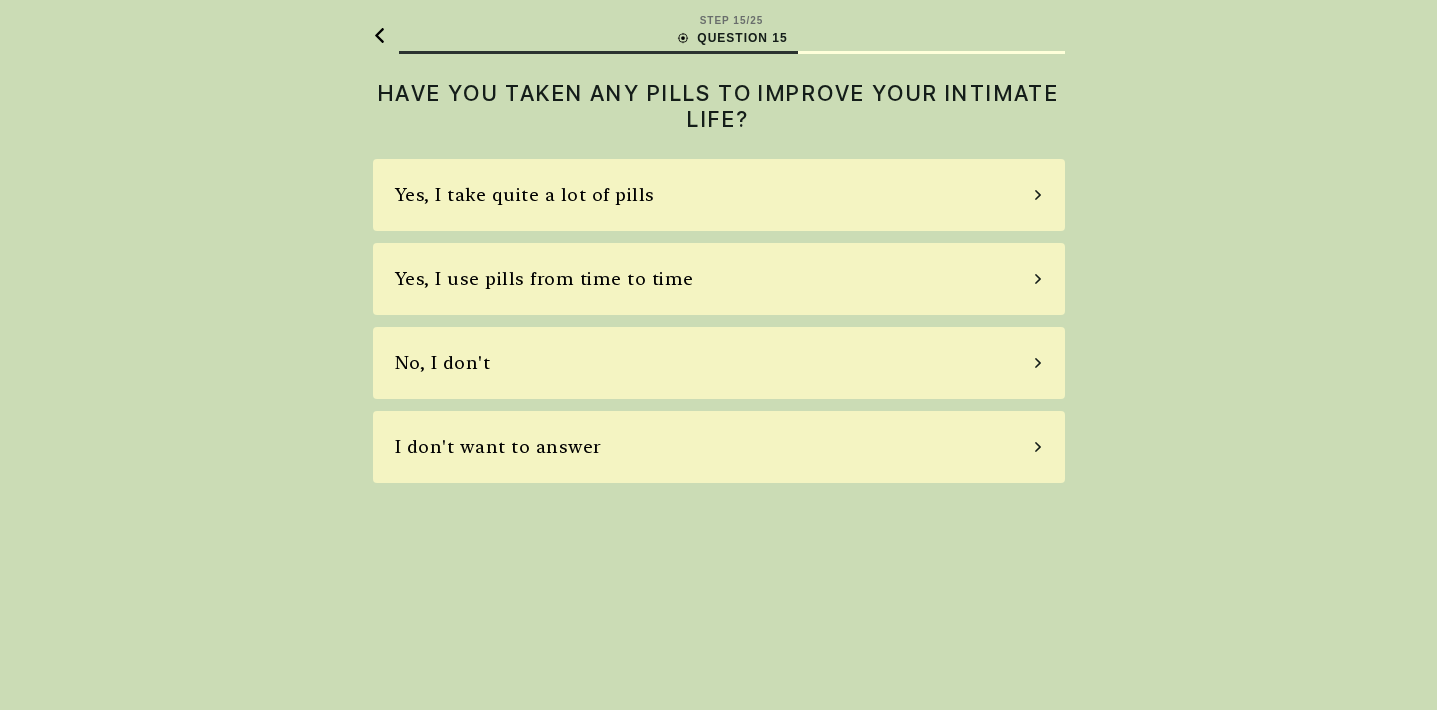 click on "Yes, I use pills from time to time" at bounding box center (544, 279) 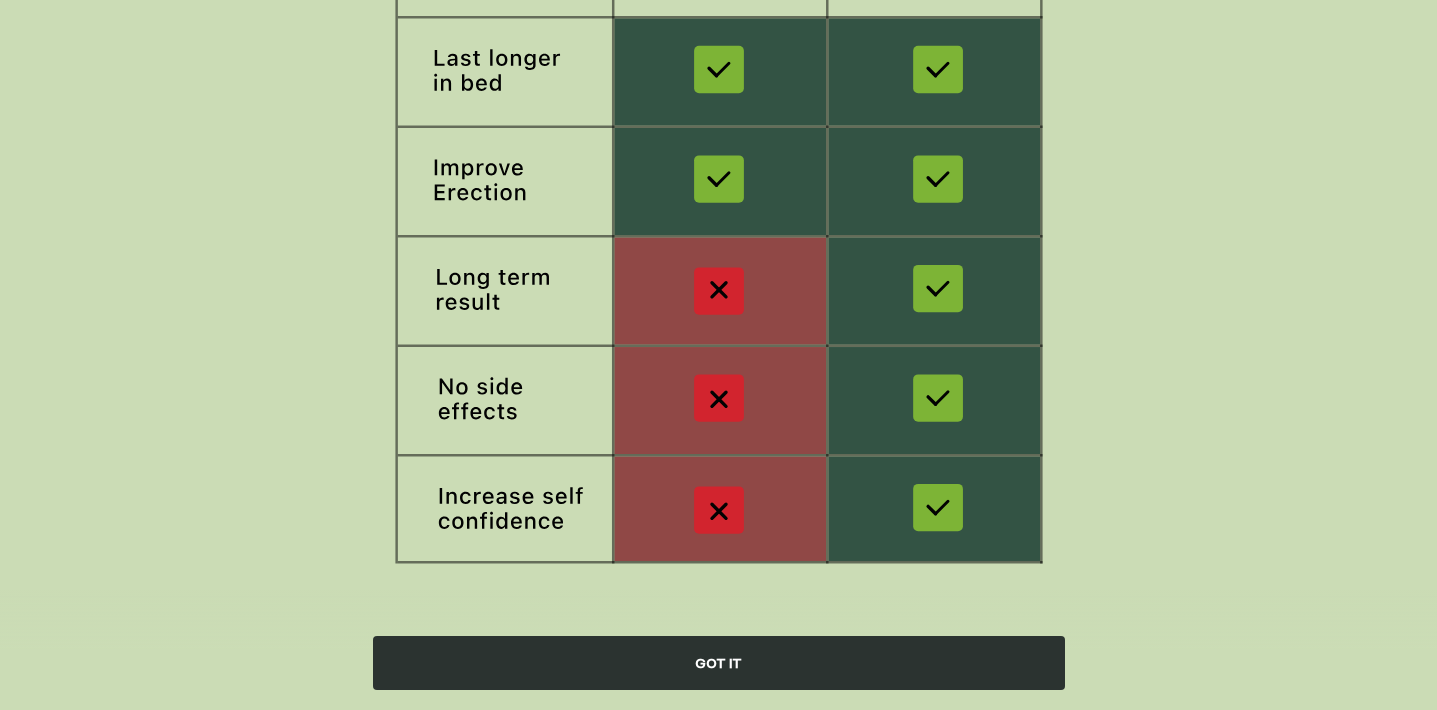scroll, scrollTop: 317, scrollLeft: 0, axis: vertical 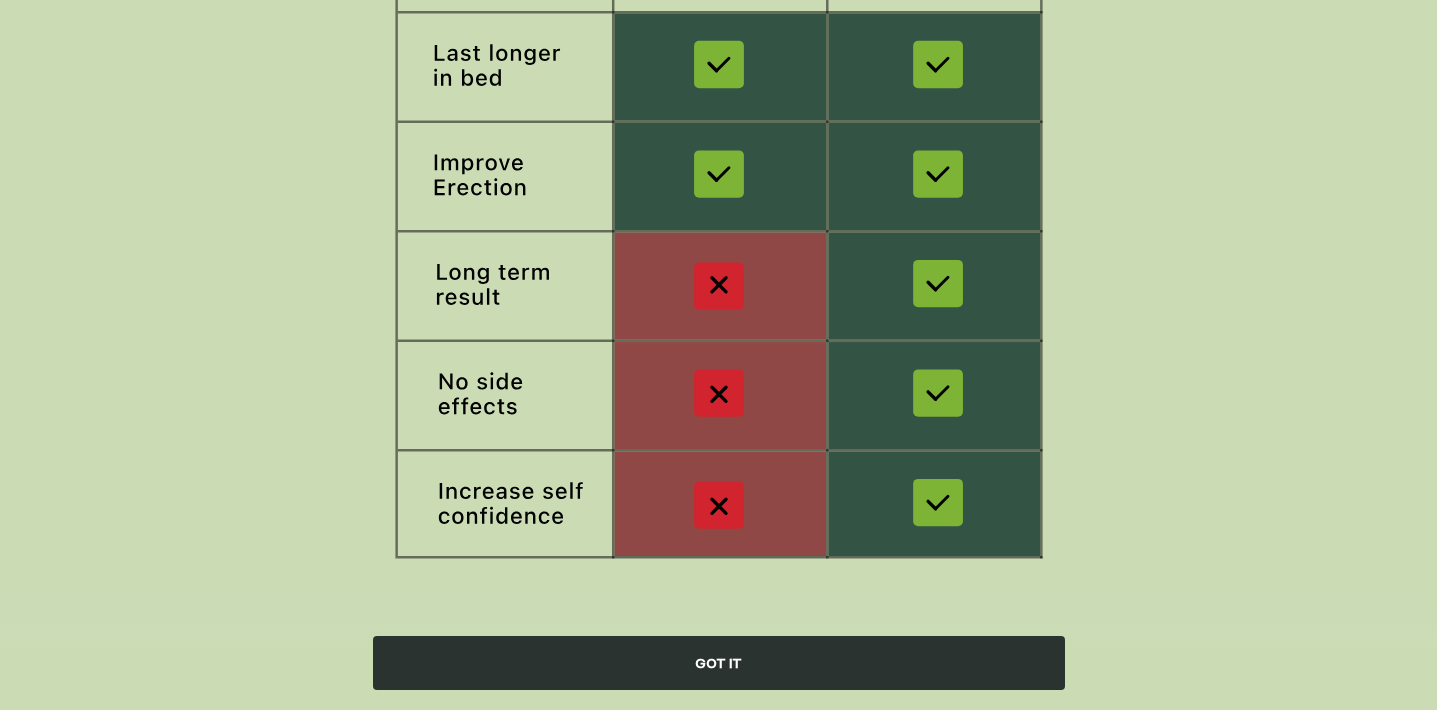 click on "GOT IT" at bounding box center [719, 663] 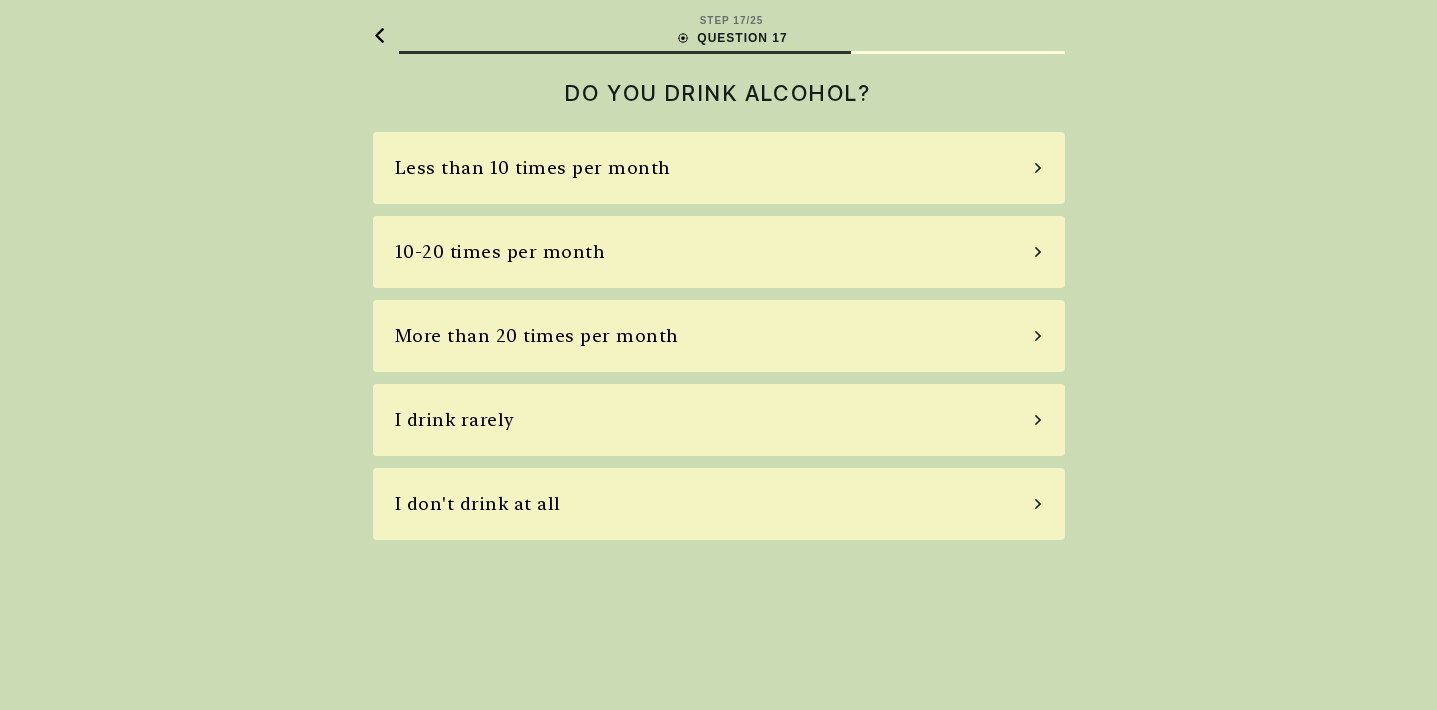 scroll, scrollTop: 0, scrollLeft: 0, axis: both 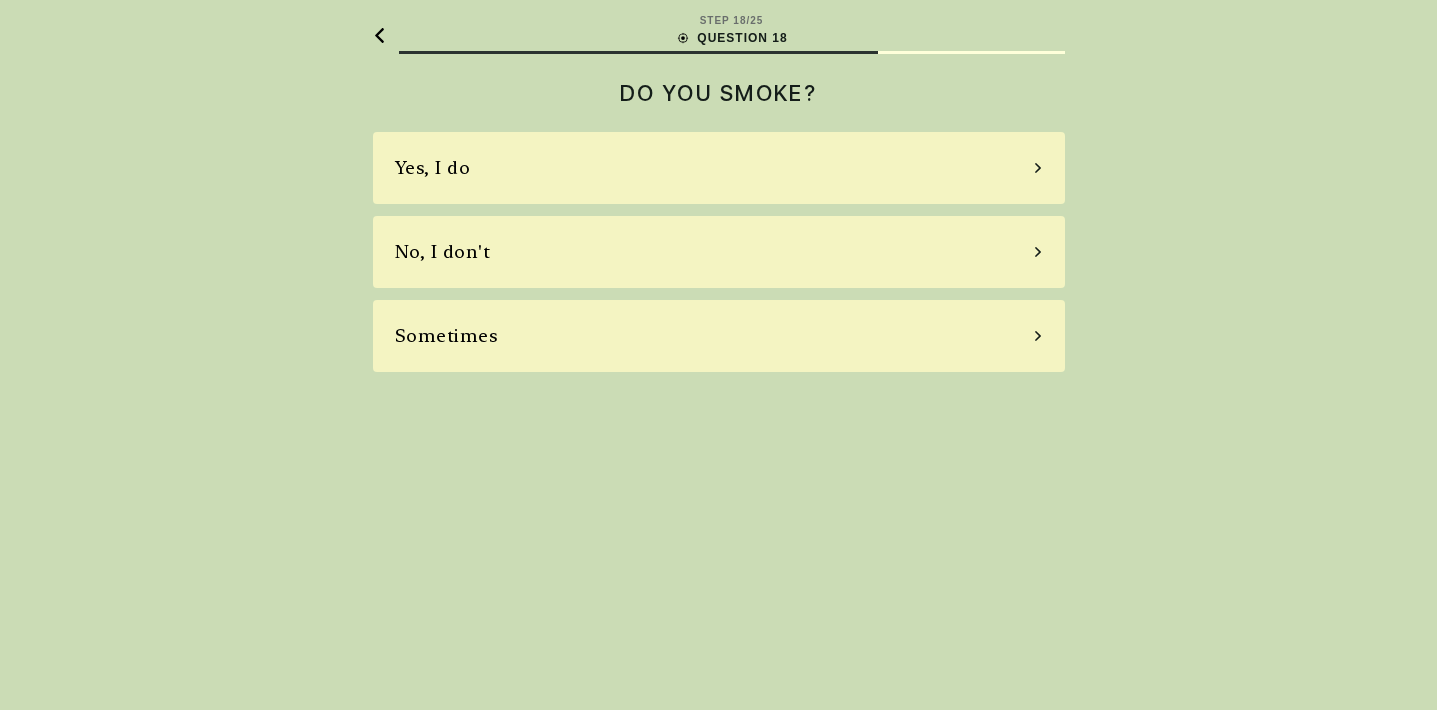 click on "No, I don't" at bounding box center [719, 252] 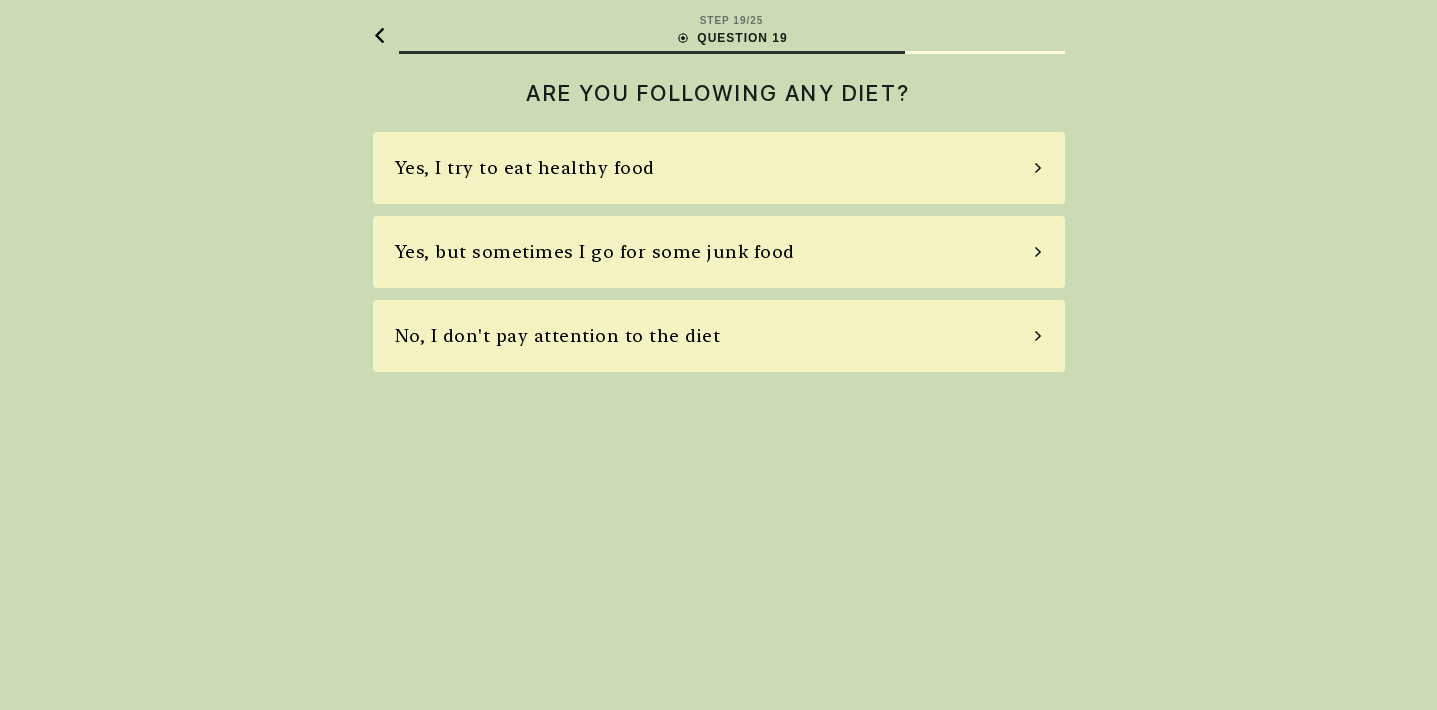 click on "Yes, I try to eat healthy food" at bounding box center [525, 168] 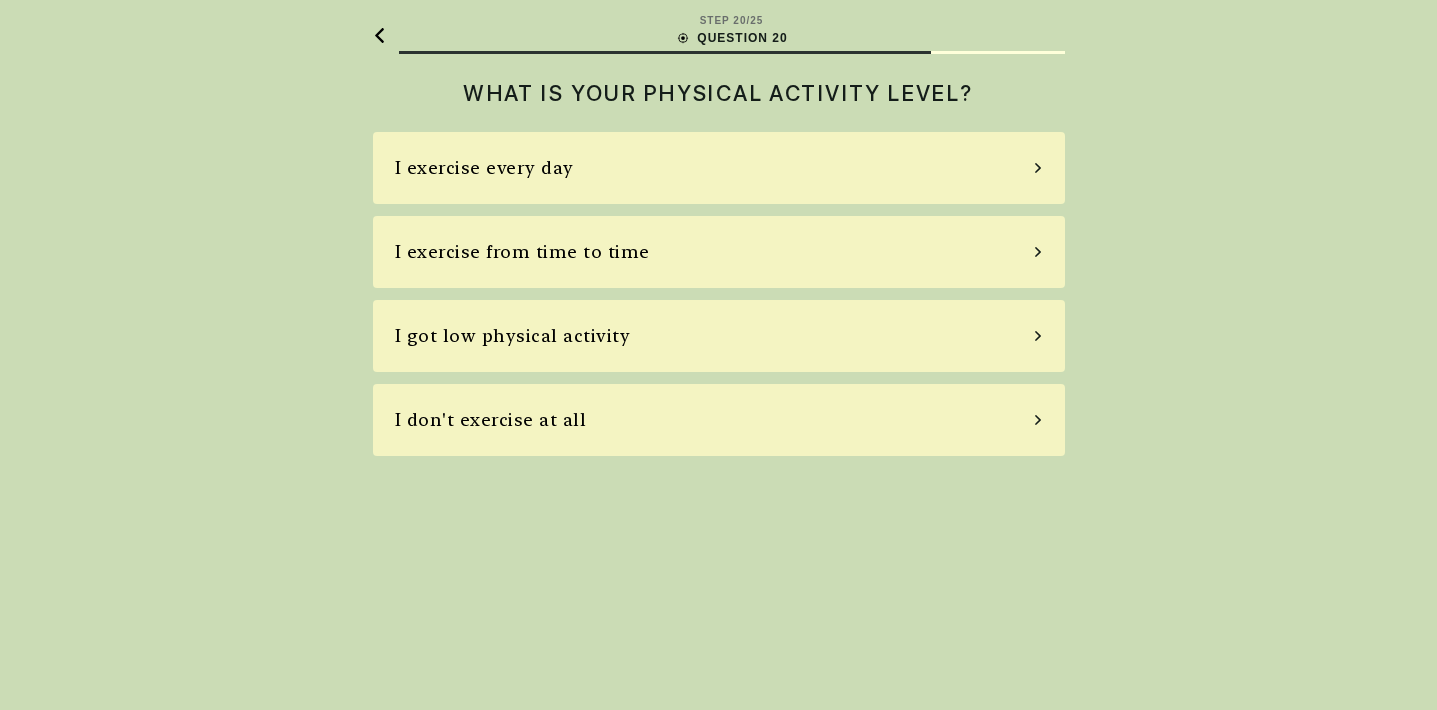 click on "I exercise from time to time" at bounding box center [522, 252] 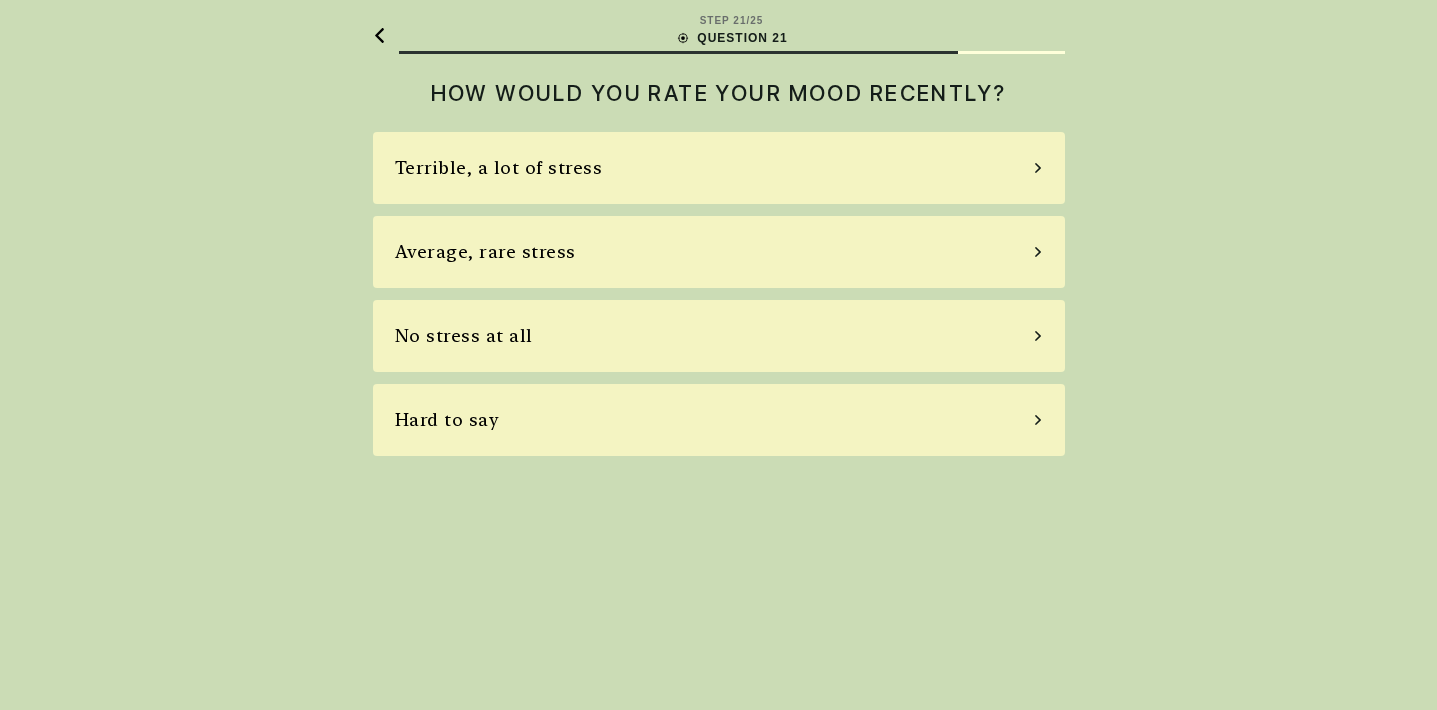 click on "Average, rare stress" at bounding box center (719, 252) 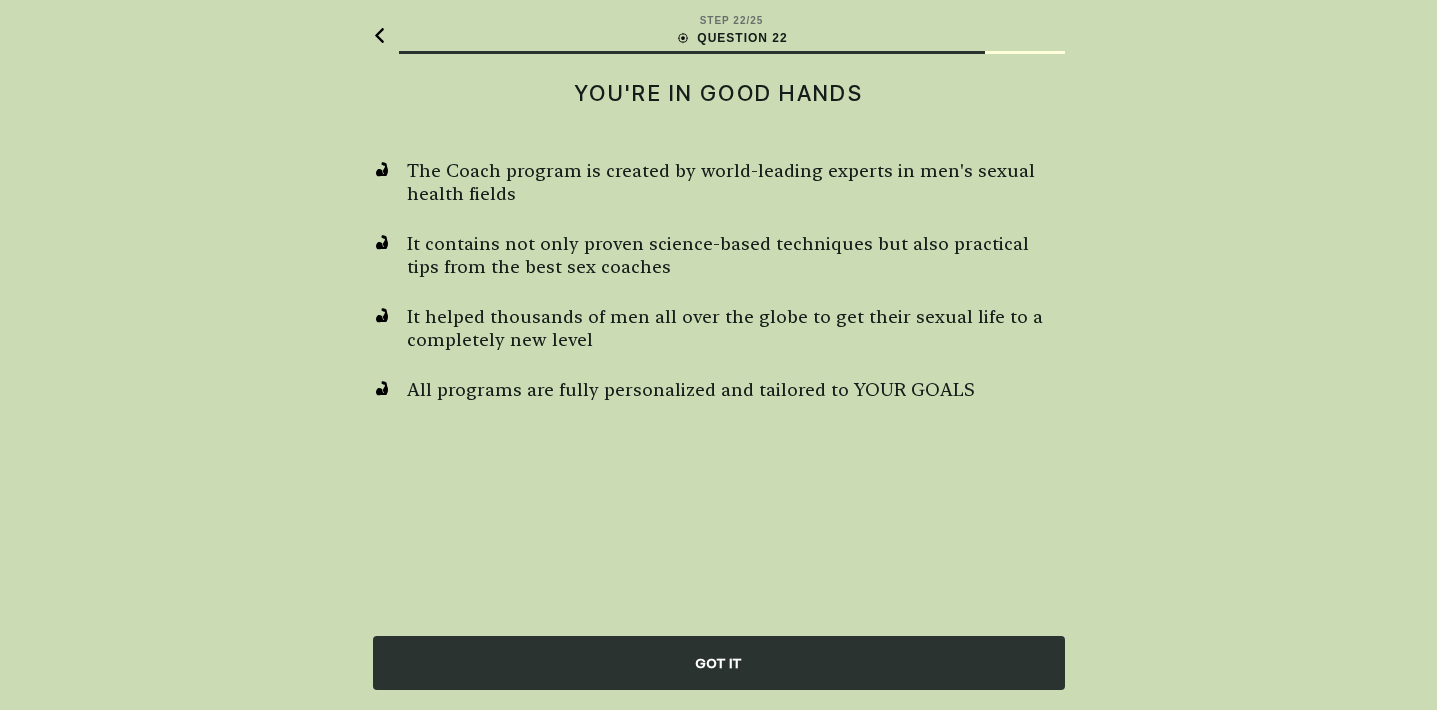 click on "GOT IT" at bounding box center [719, 663] 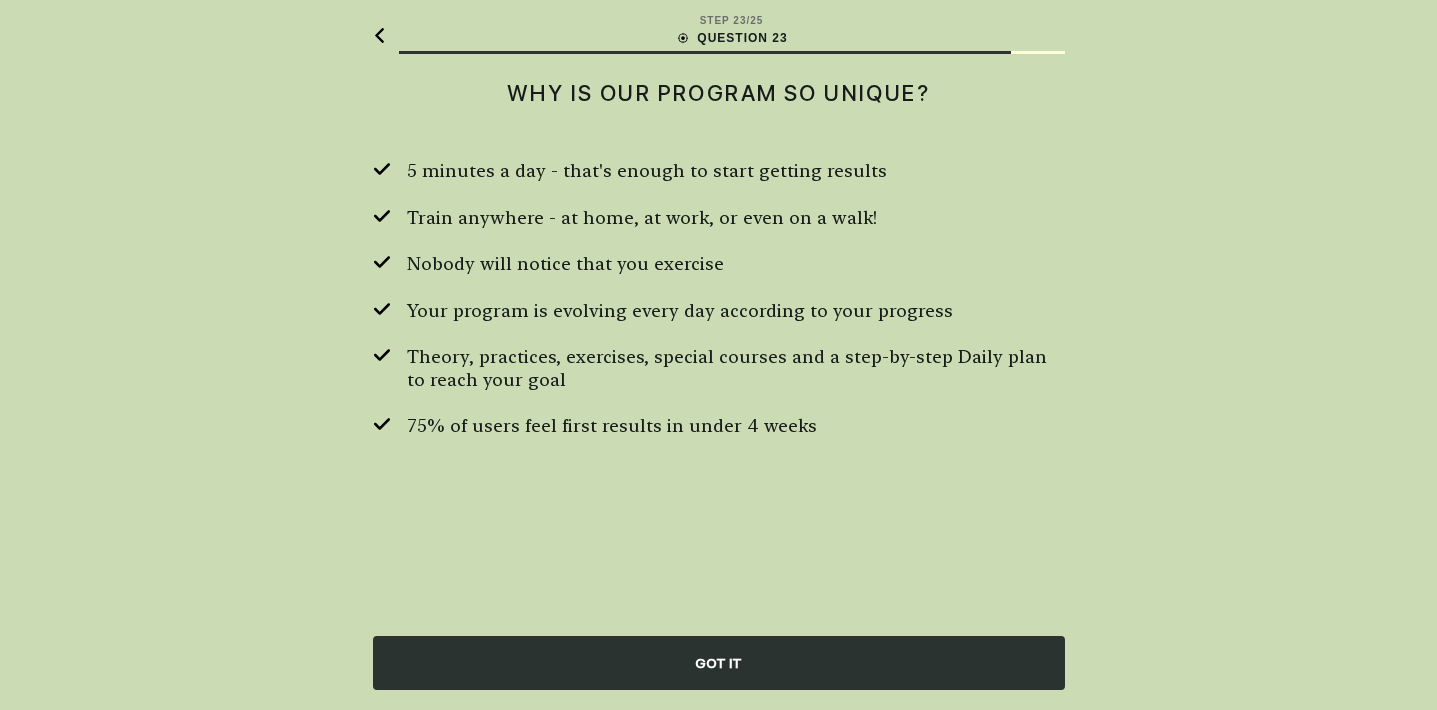 click on "GOT IT" at bounding box center (719, 663) 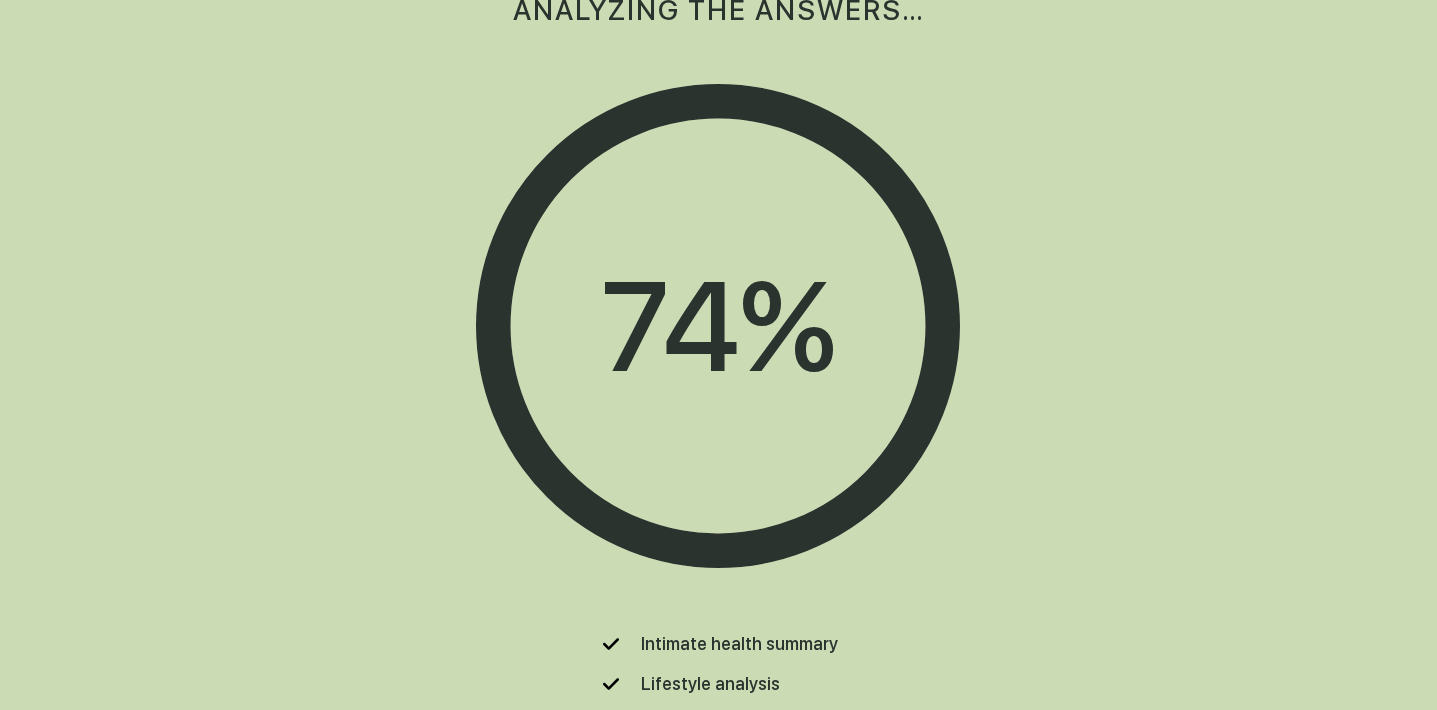 scroll, scrollTop: 0, scrollLeft: 0, axis: both 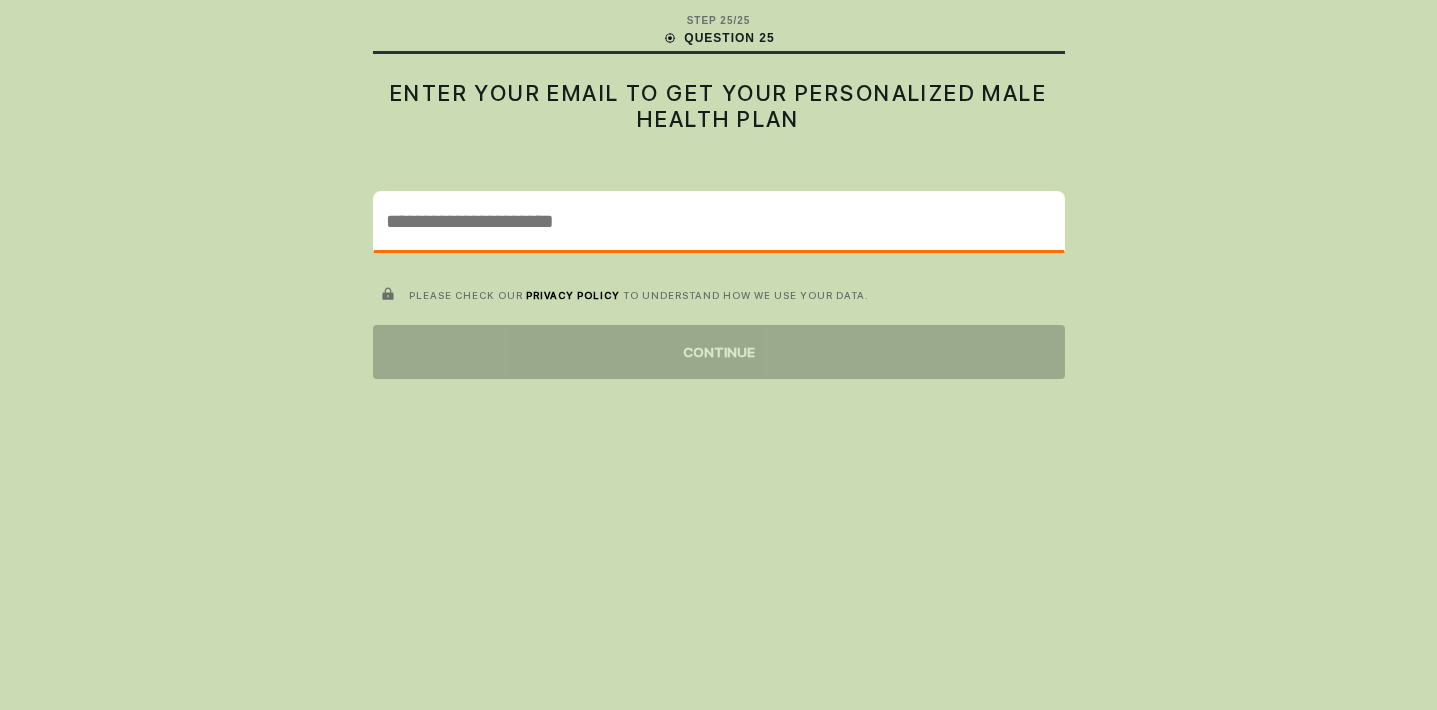 click at bounding box center (719, 221) 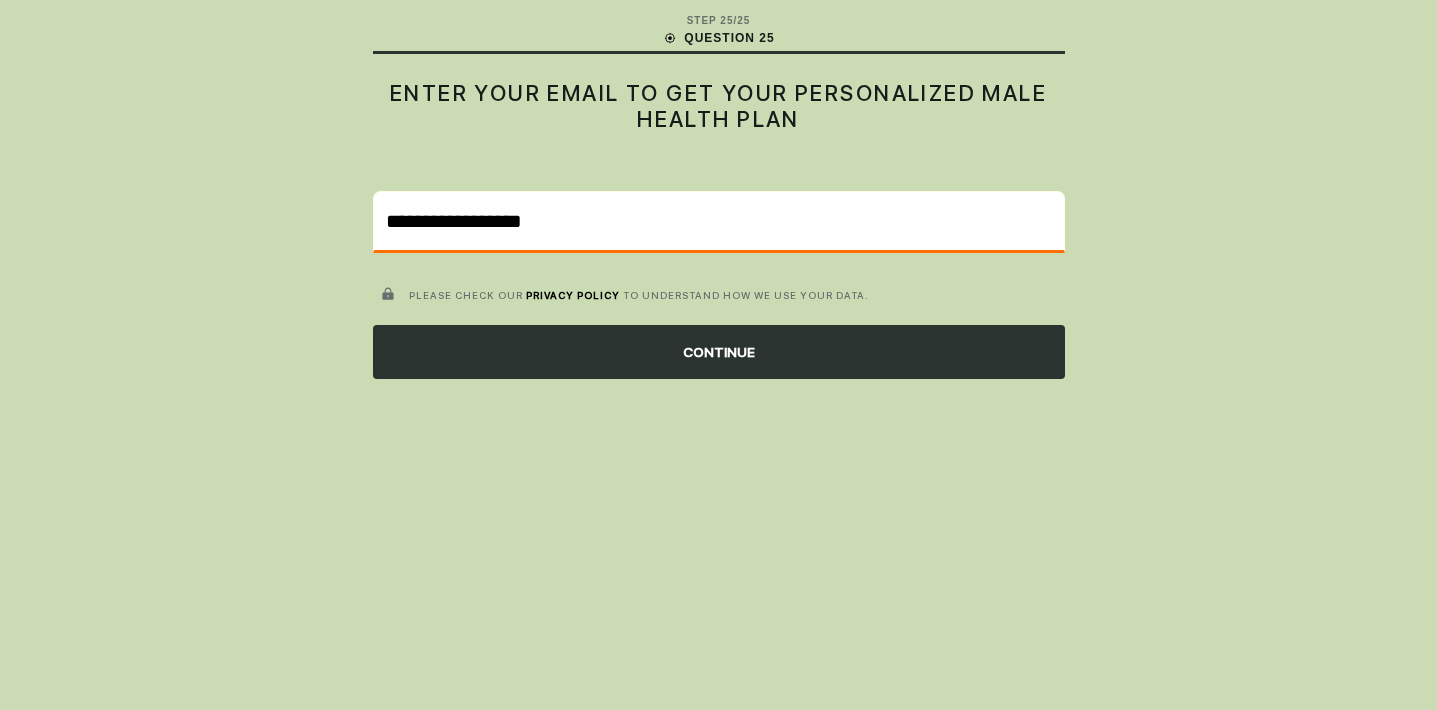 type on "**********" 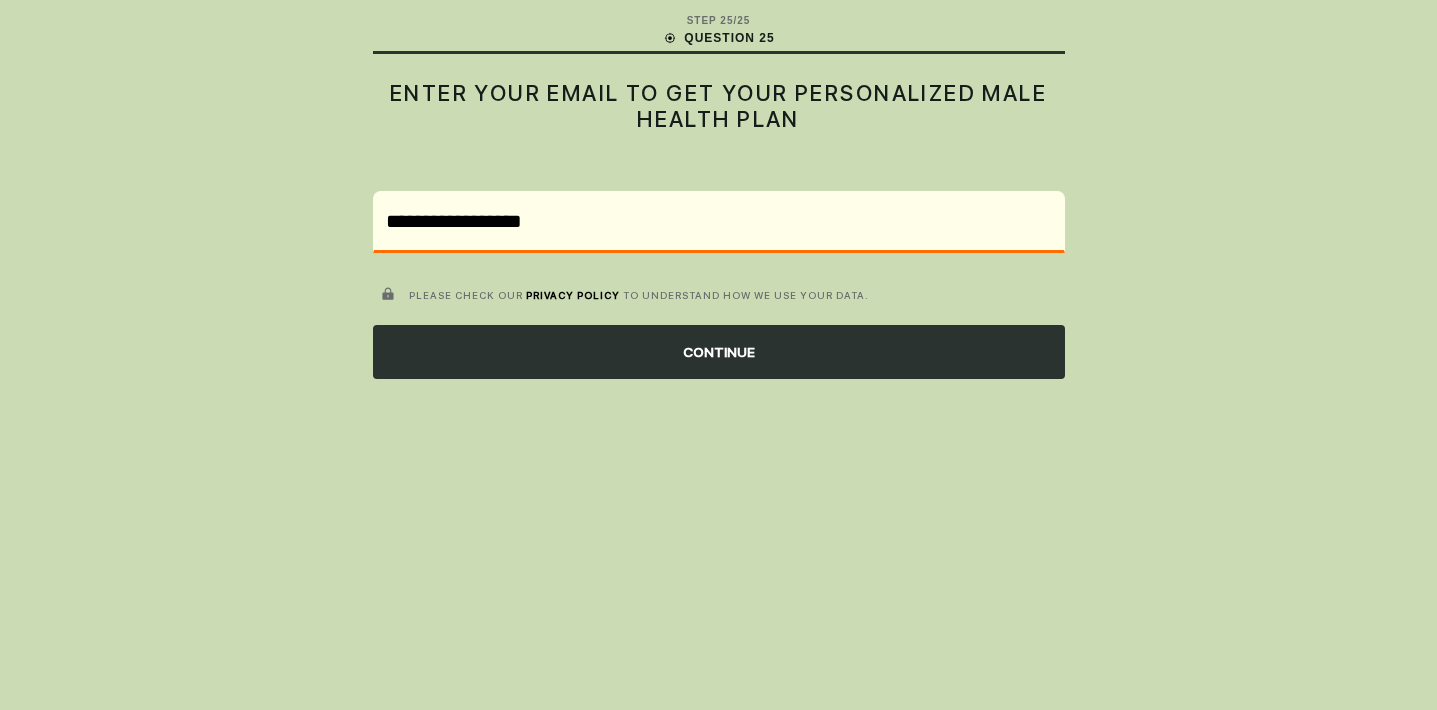 click on "CONTINUE" at bounding box center (719, 352) 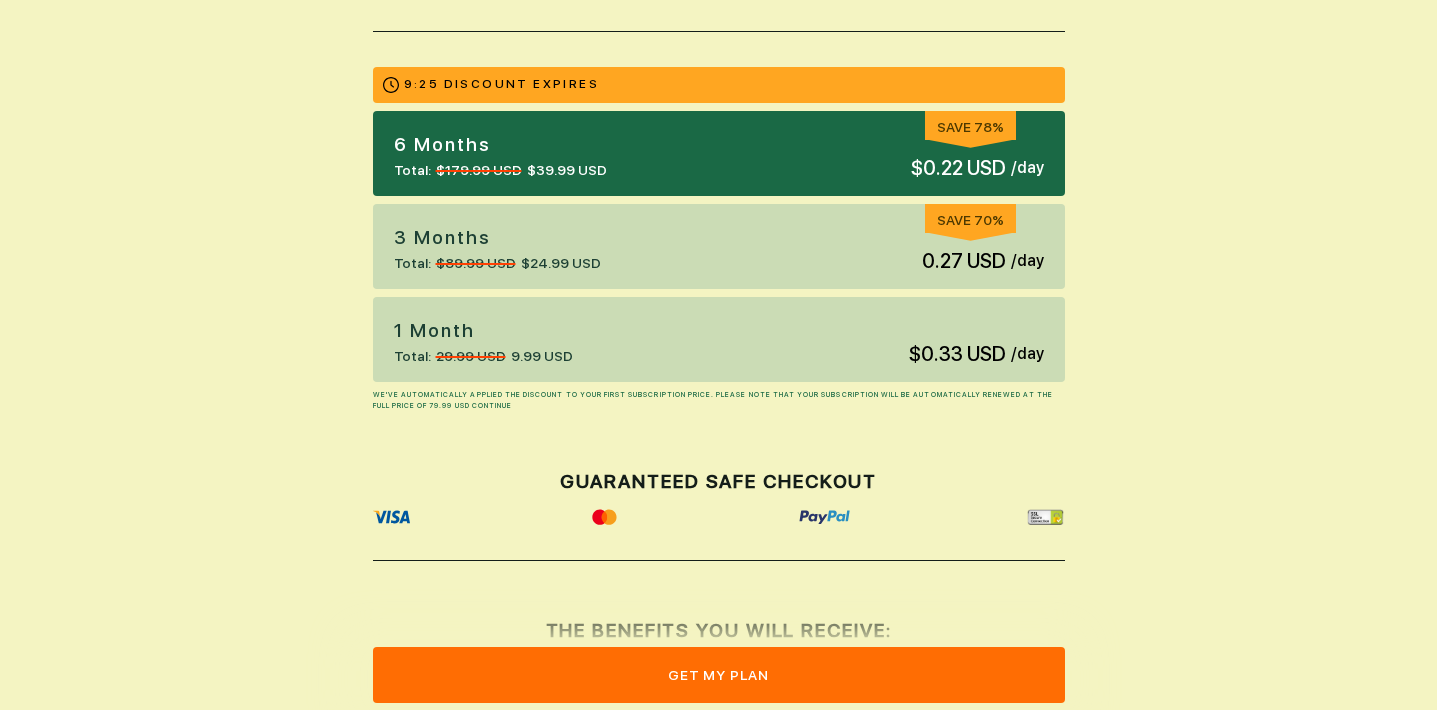 scroll, scrollTop: 273, scrollLeft: 0, axis: vertical 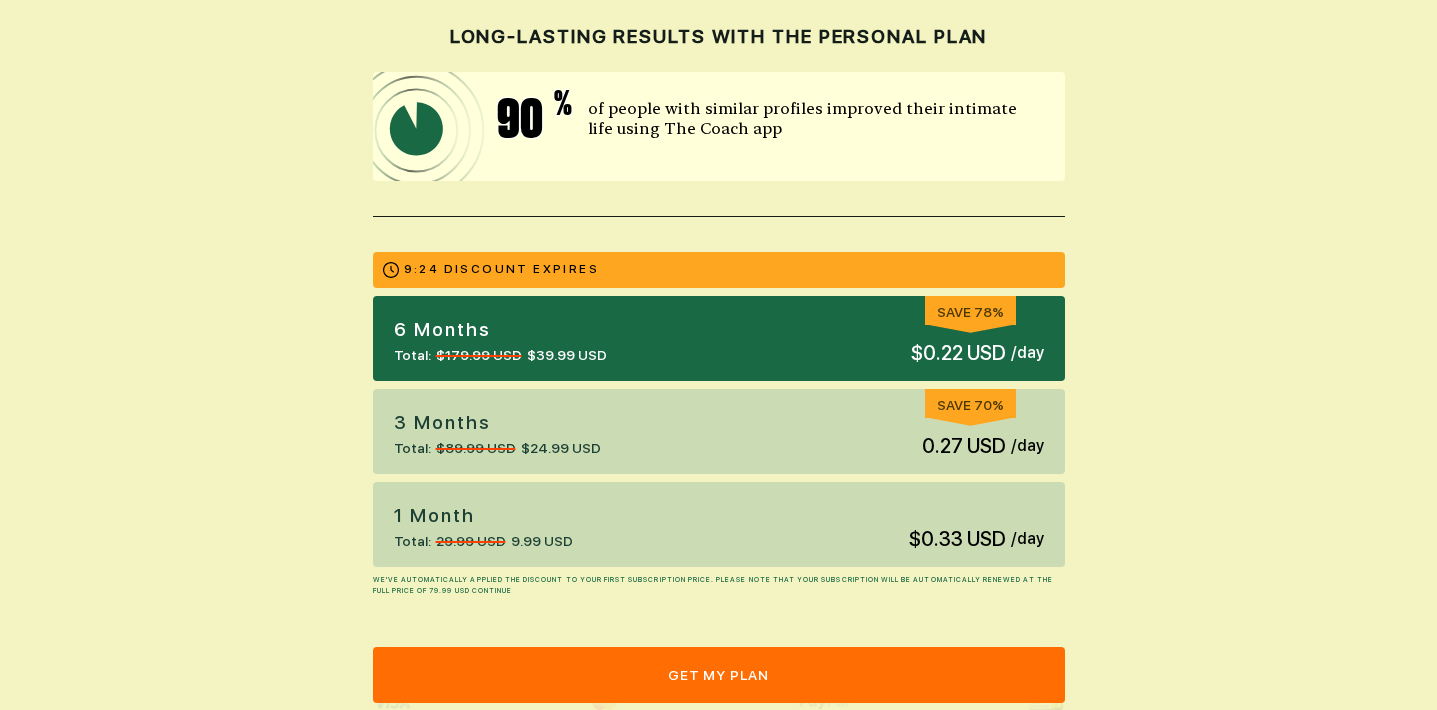 click on "3 Months Total: 89.99 USD 24.99 USD Save 70% 0.27 USD / day" at bounding box center [719, 431] 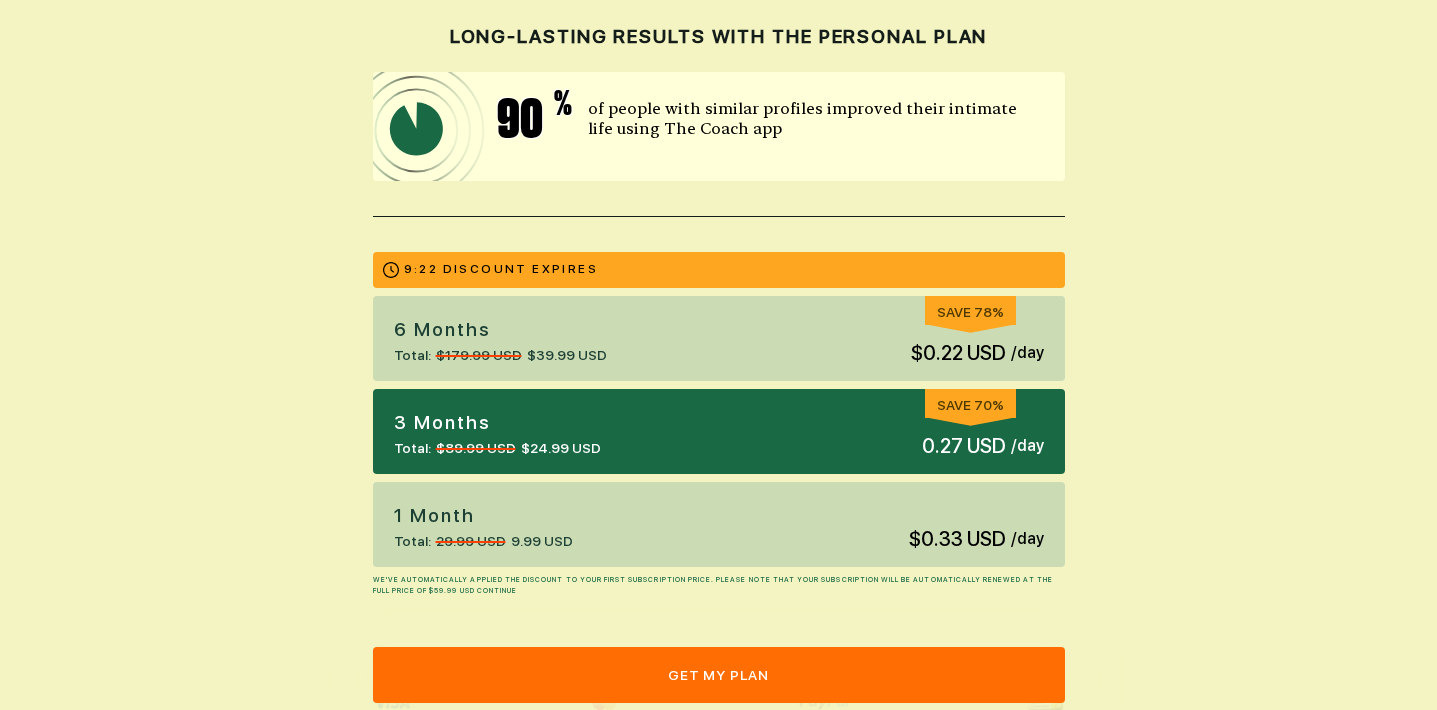 click on "1 Month Total: 29.99 USD 9.99 USD 0.33 USD / day" at bounding box center (719, 524) 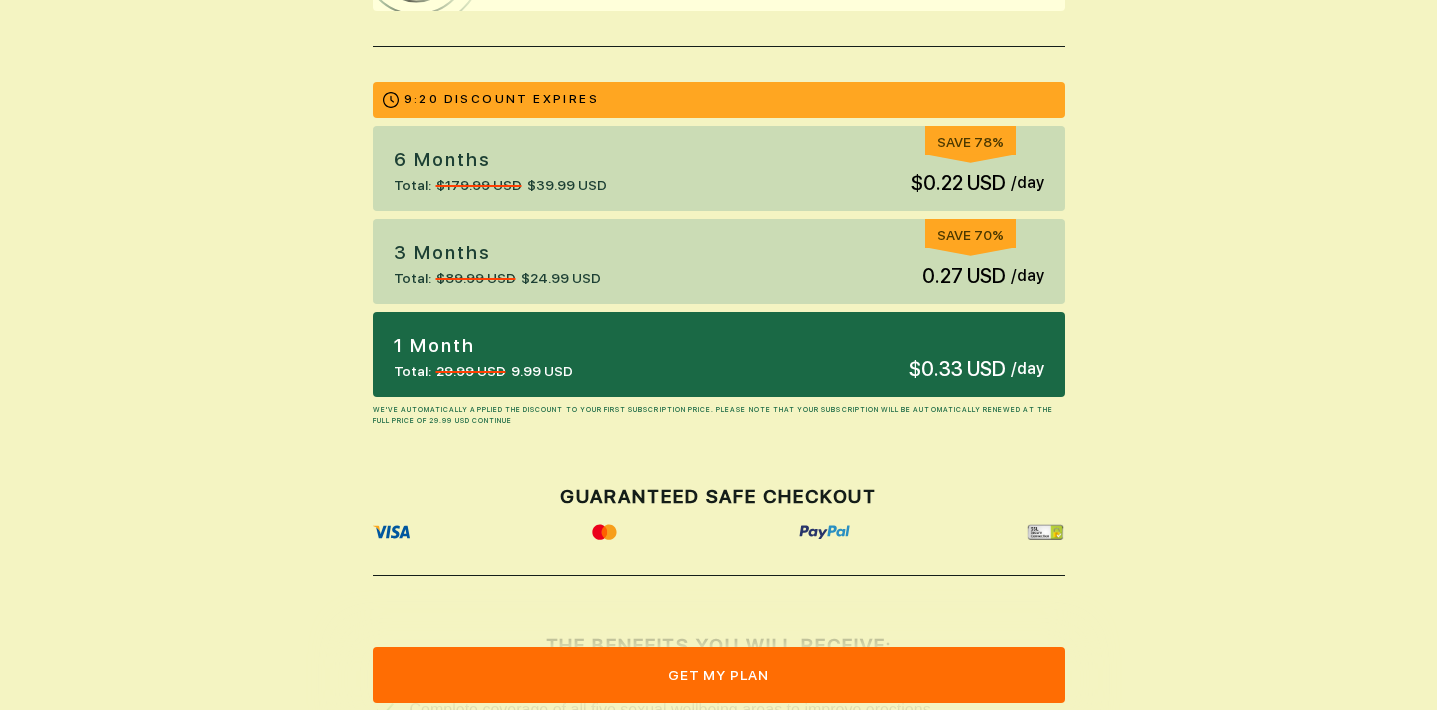 scroll, scrollTop: 445, scrollLeft: 0, axis: vertical 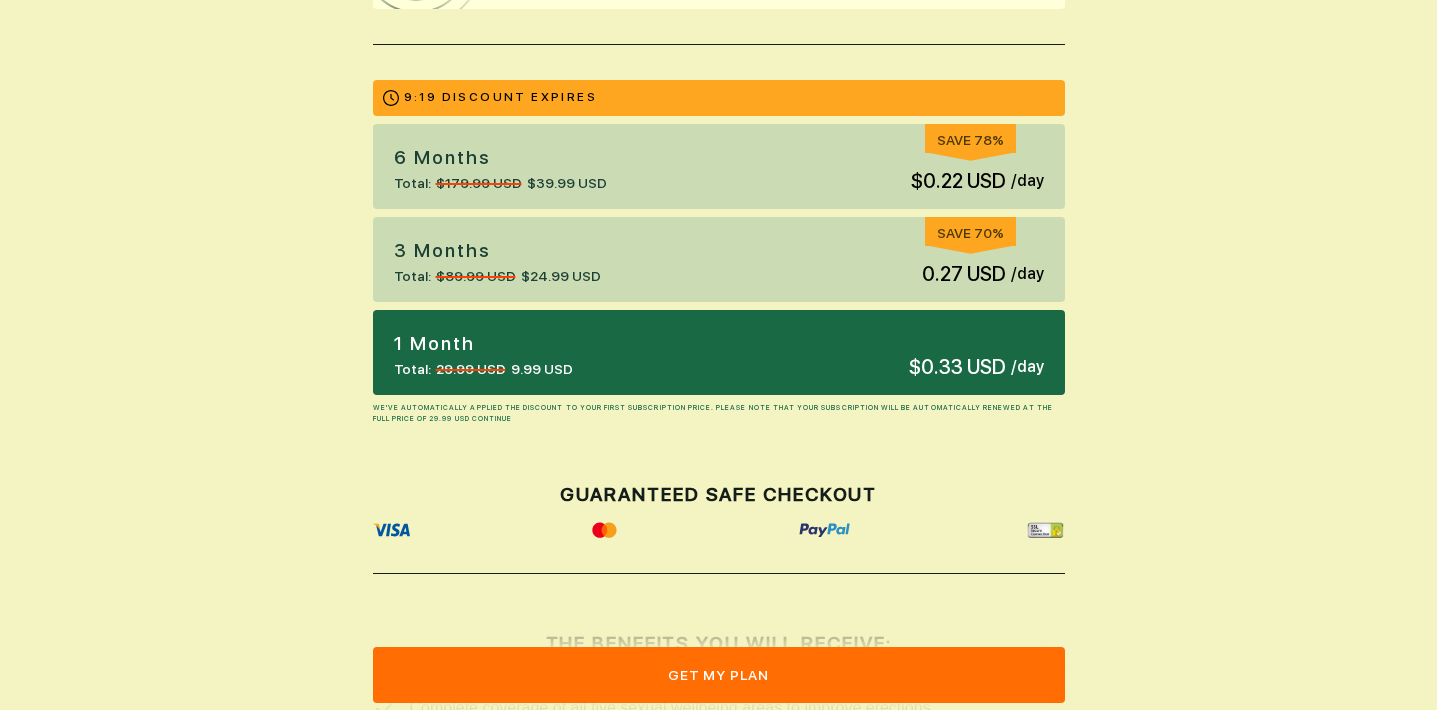 click on "6 months Total: $179.99 USD $39.99 USD Save 78% $0.22 USD / day" at bounding box center [719, 166] 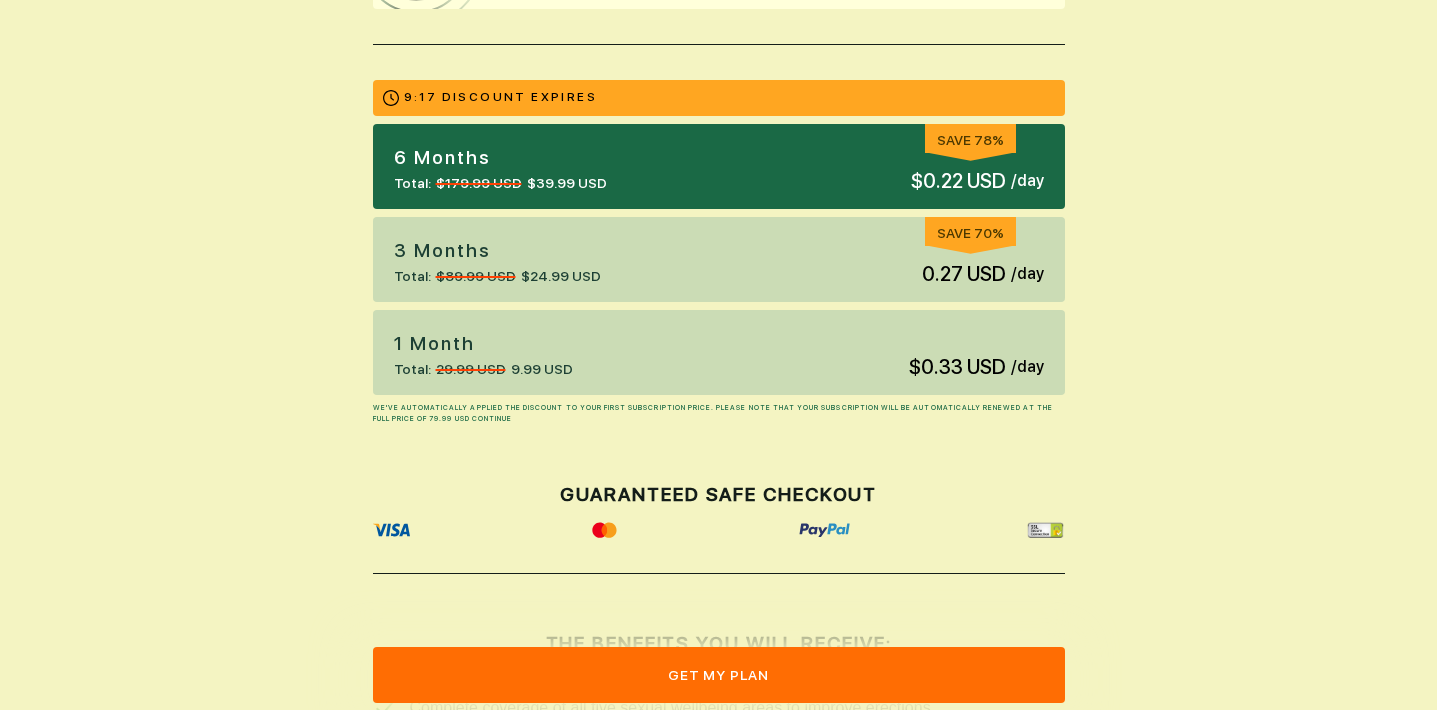 click on "6 months Total: $179.99 USD $39.99 USD Save 78% $0.22 USD / day" at bounding box center [719, 166] 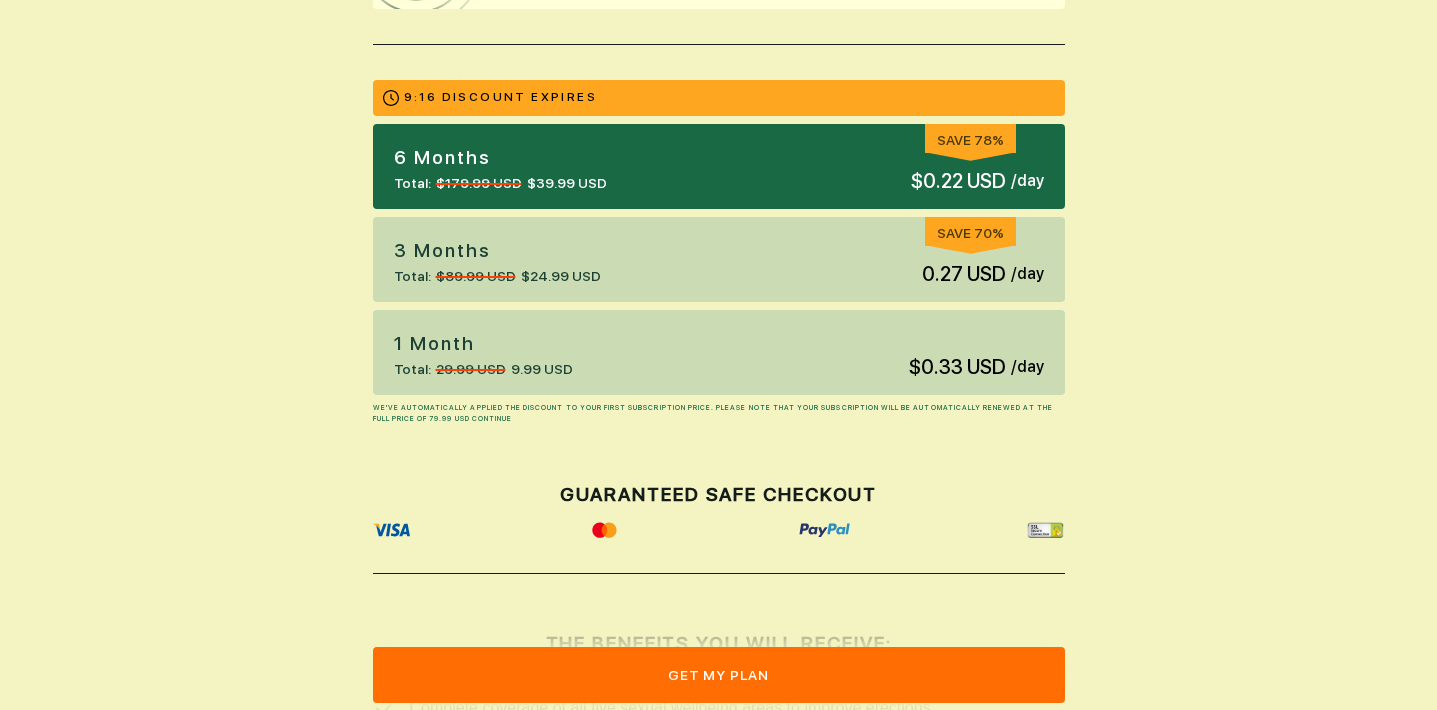 click on "3 Months Total: 89.99 USD 24.99 USD Save 70% 0.27 USD / day" at bounding box center [719, 259] 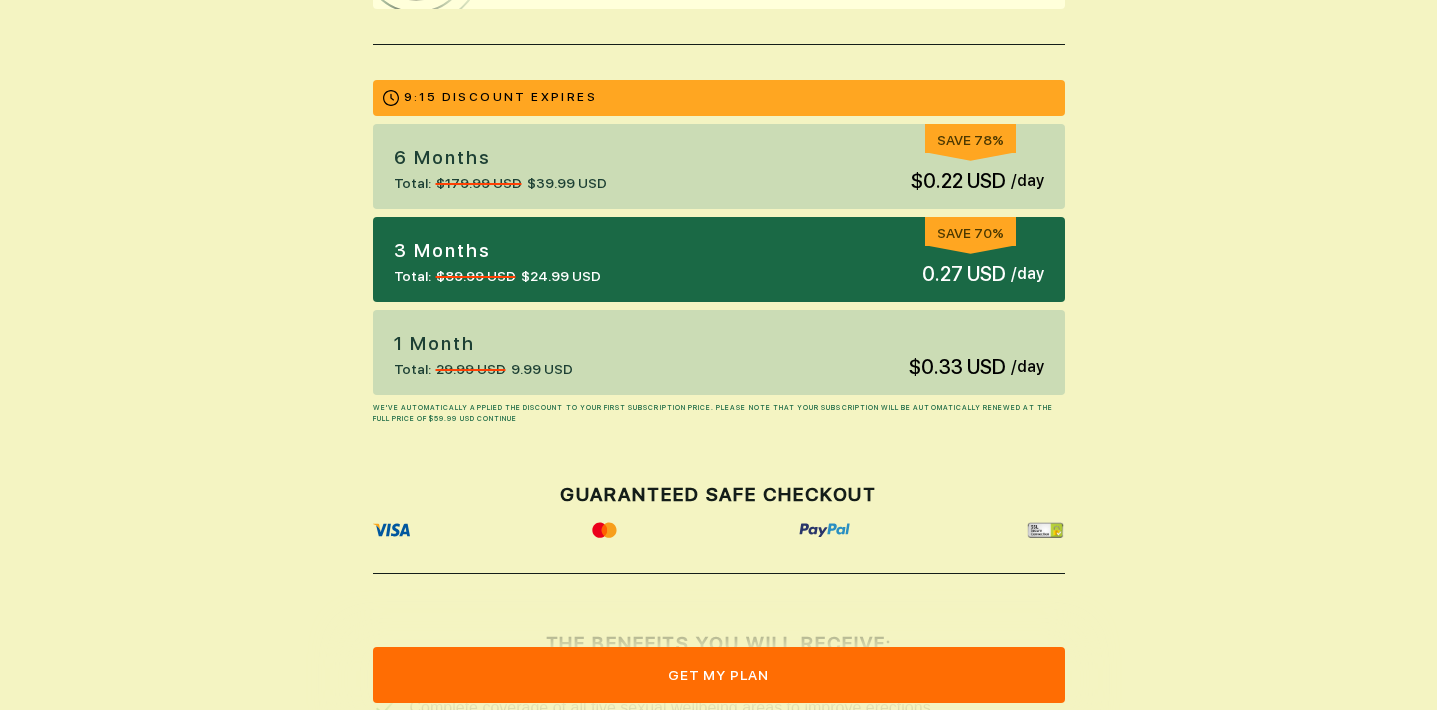 click on "1 Month Total: 29.99 USD 9.99 USD 0.33 USD / day" at bounding box center (719, 352) 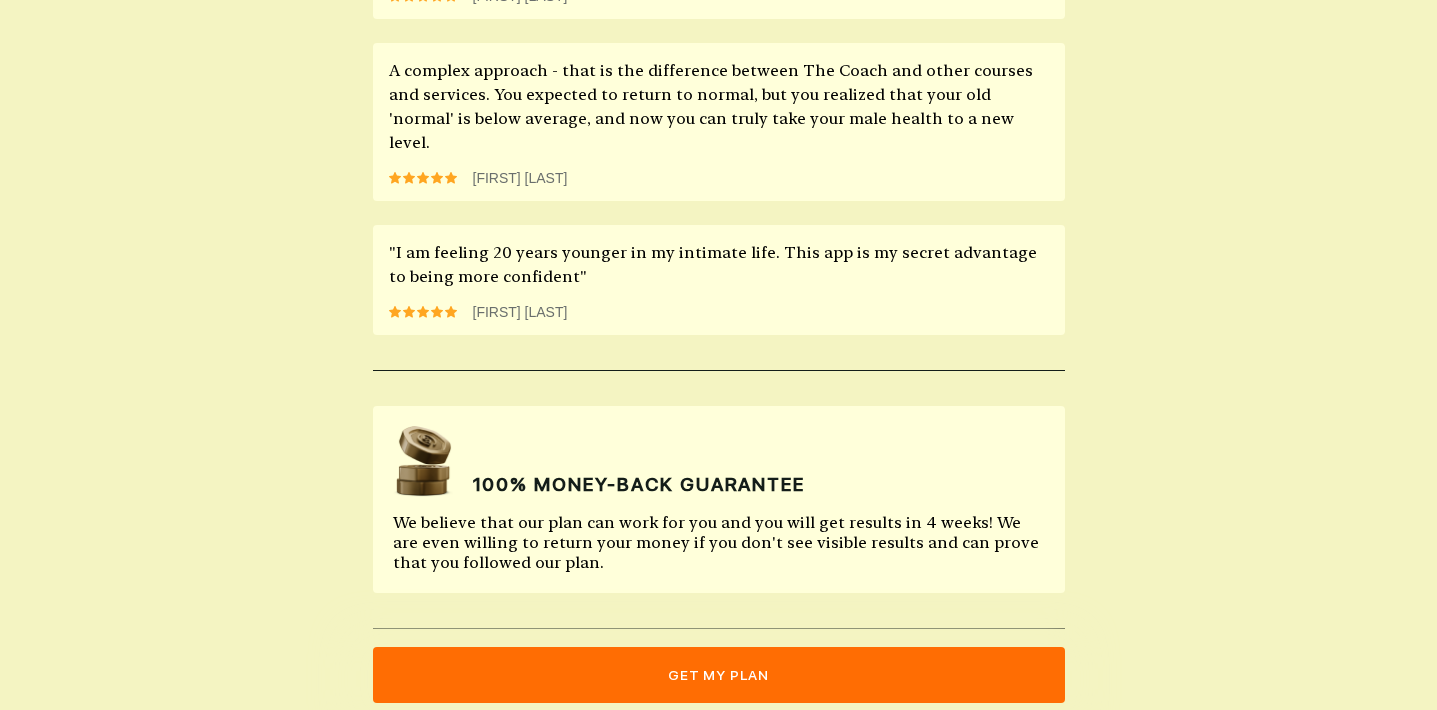 scroll, scrollTop: 1754, scrollLeft: 0, axis: vertical 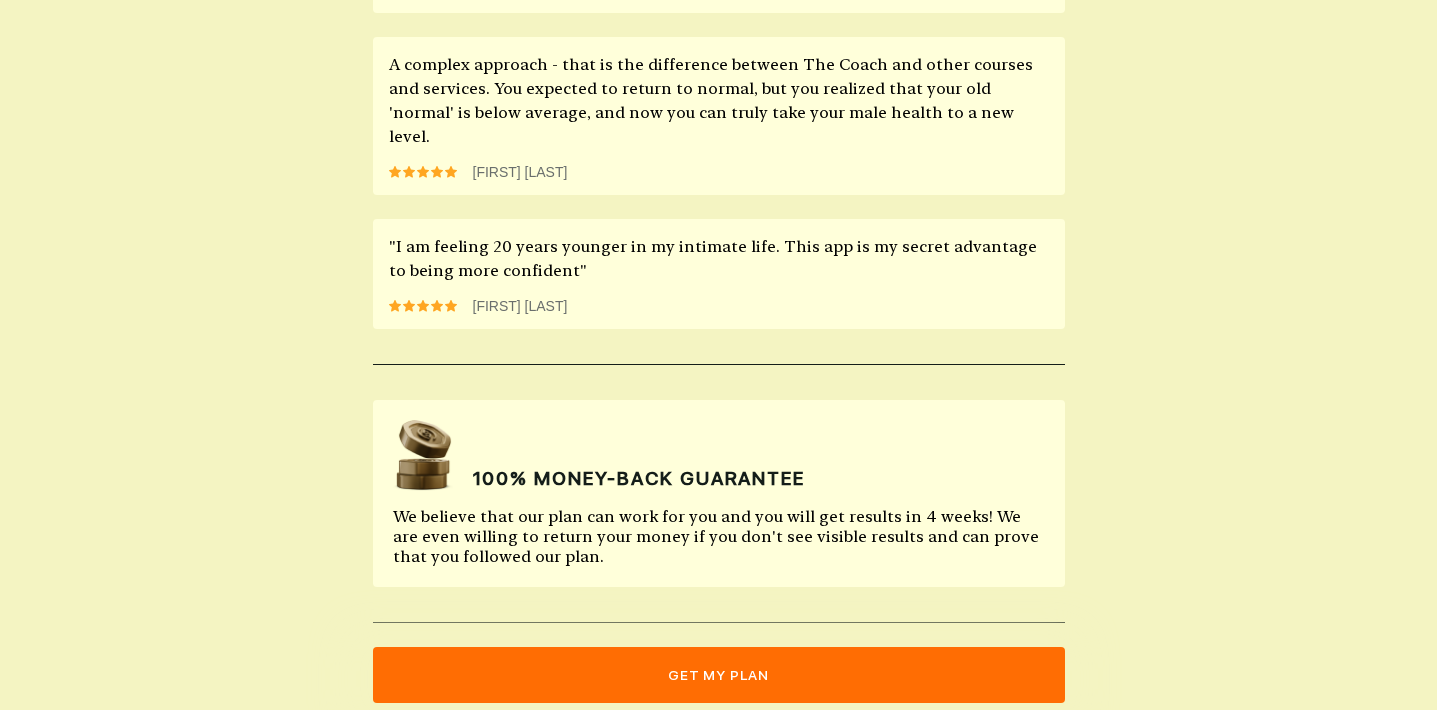 click on "get my plan" at bounding box center (719, 675) 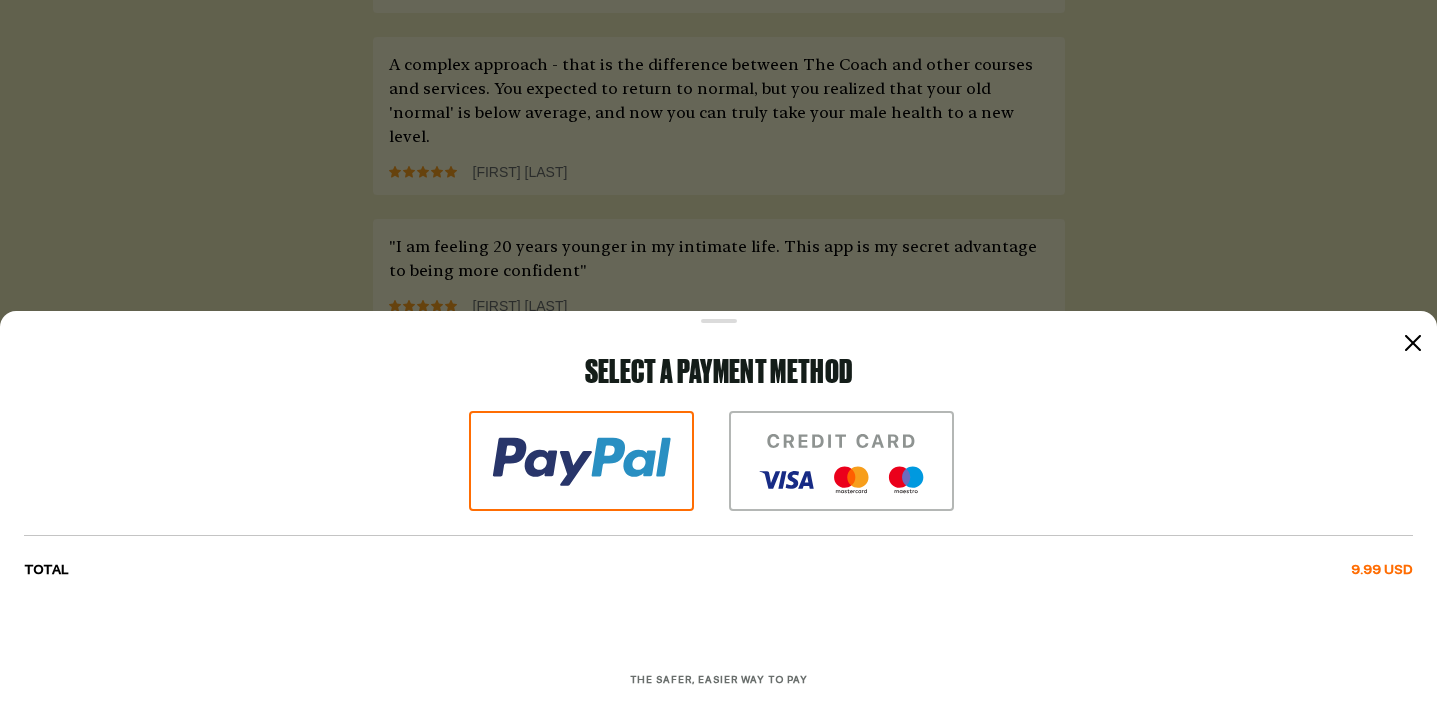 click at bounding box center [842, 461] 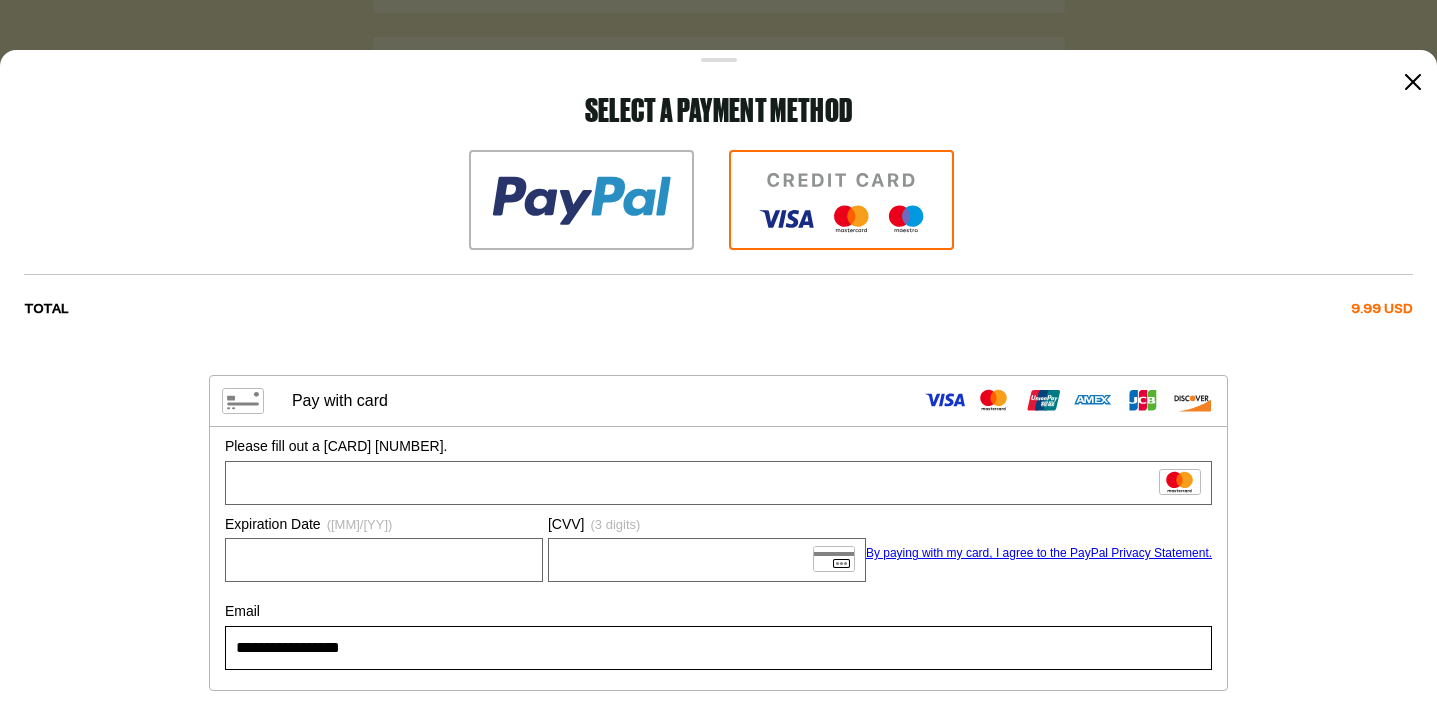 scroll, scrollTop: 109, scrollLeft: 0, axis: vertical 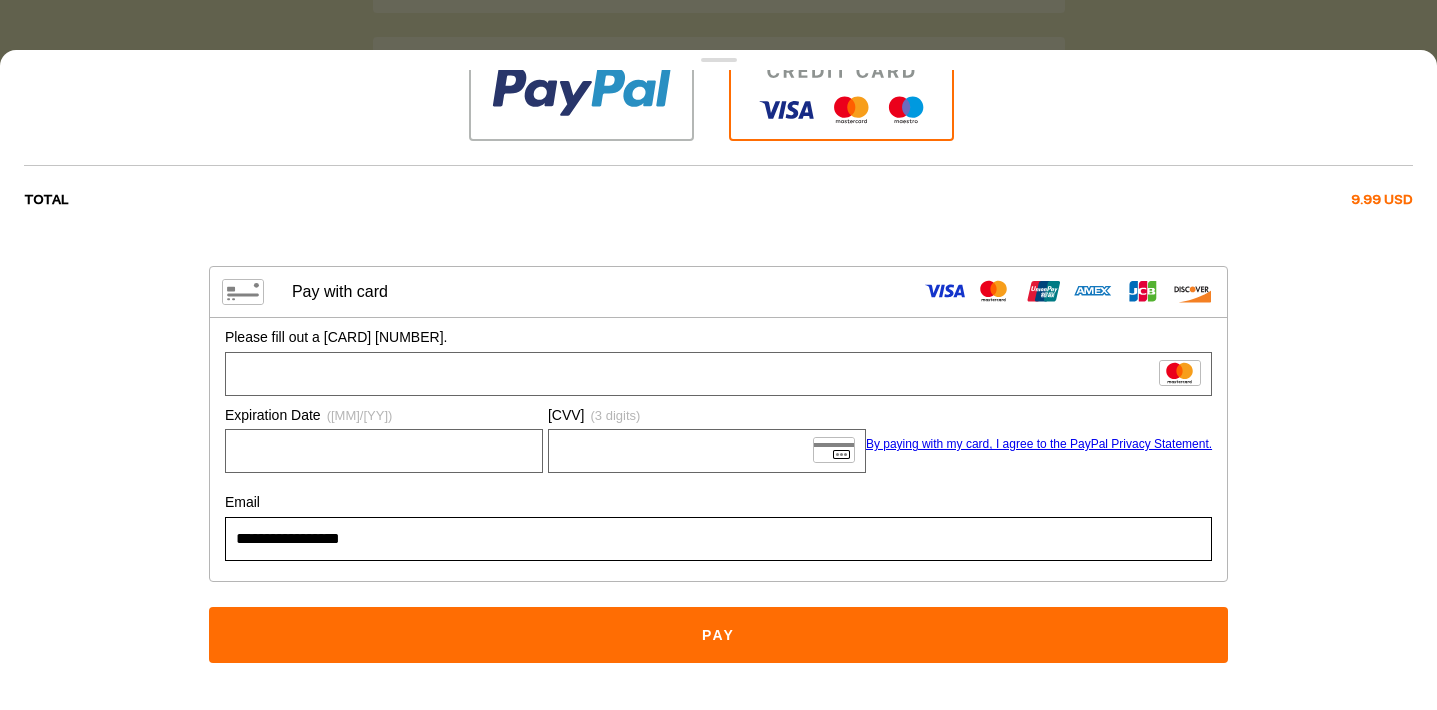 click on "Pay" at bounding box center (718, 635) 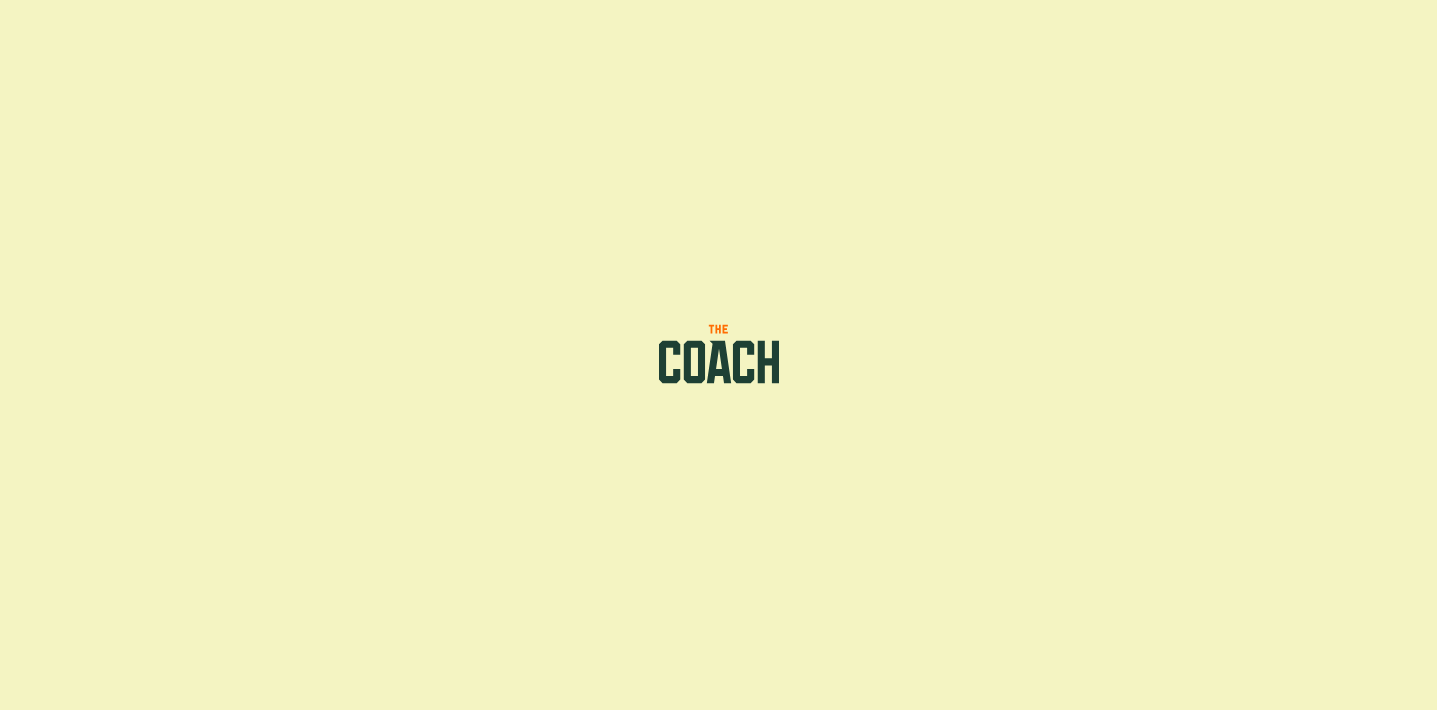 scroll, scrollTop: 0, scrollLeft: 0, axis: both 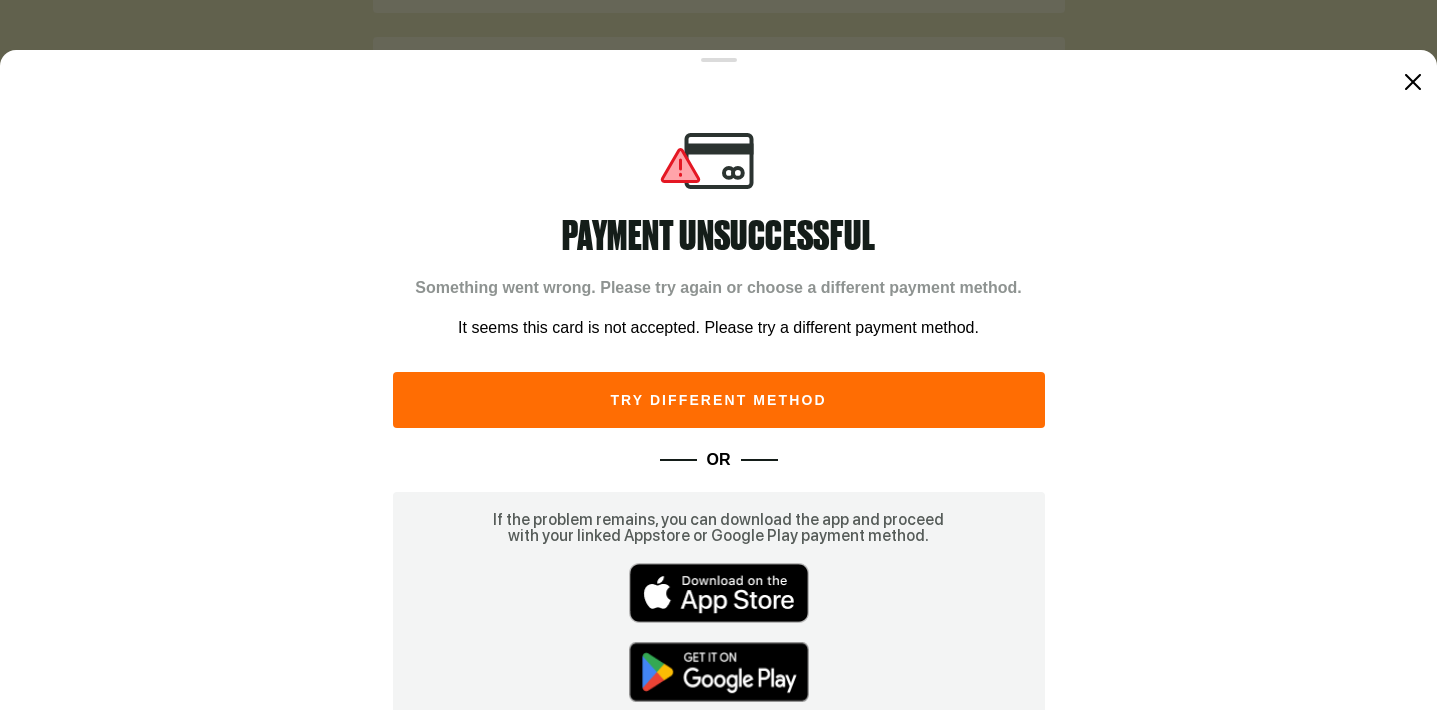 click on "try different method" at bounding box center (719, 400) 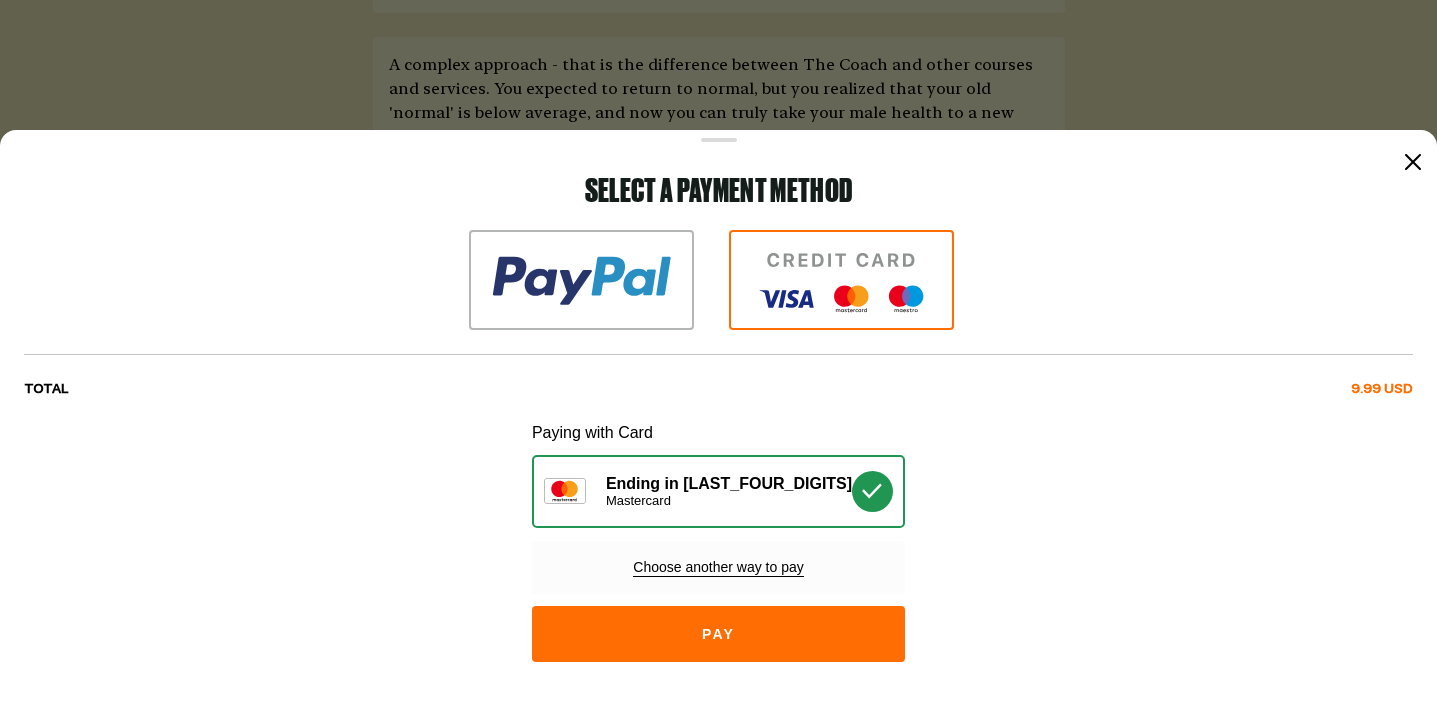 click on "Choose another way to pay" at bounding box center [718, 568] 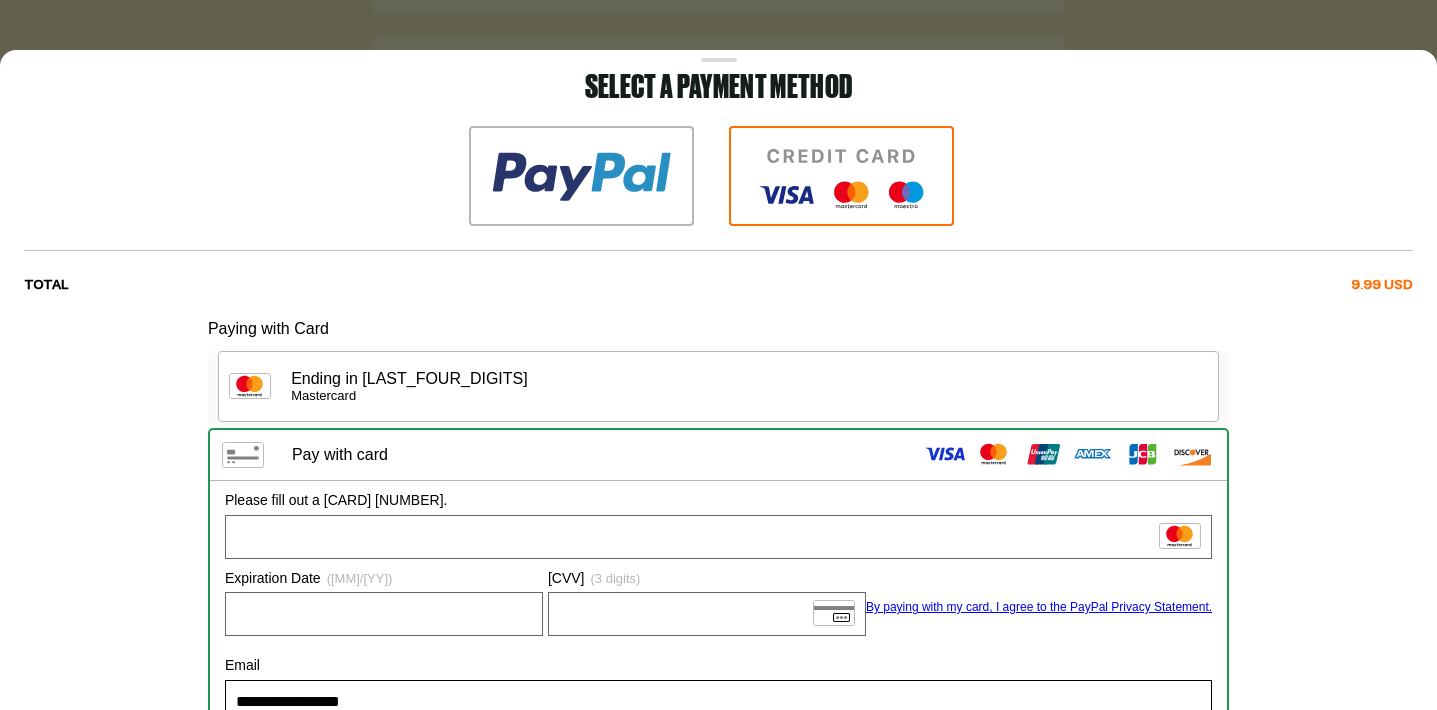 scroll, scrollTop: 188, scrollLeft: 0, axis: vertical 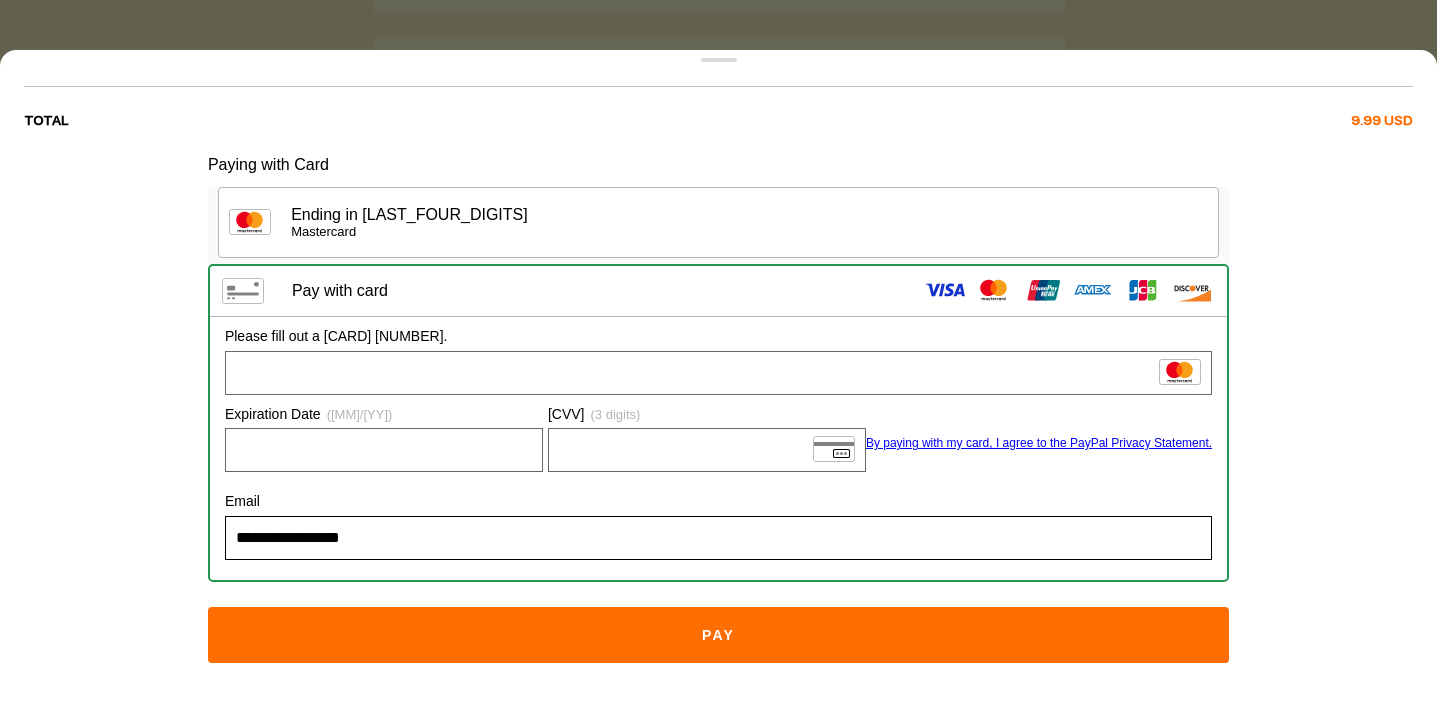 click on "Pay" at bounding box center (718, 635) 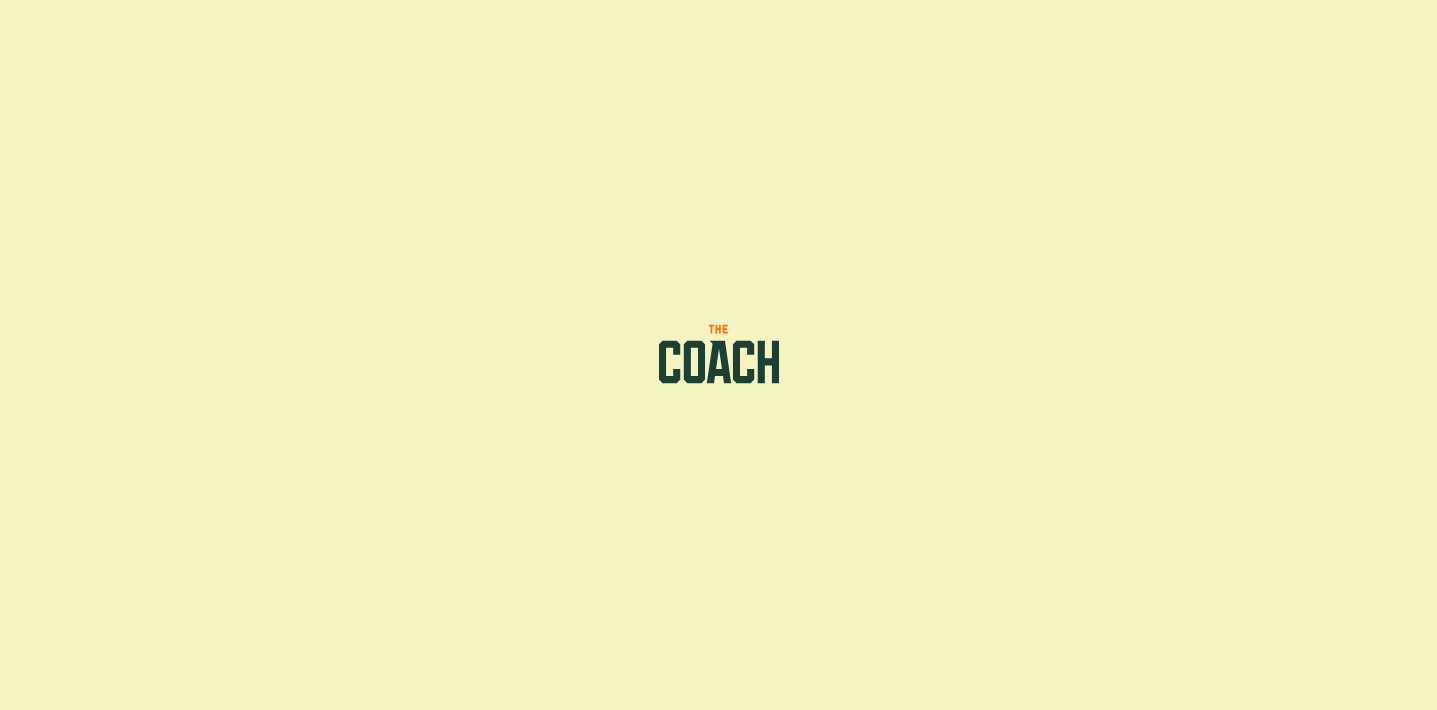 scroll, scrollTop: 0, scrollLeft: 0, axis: both 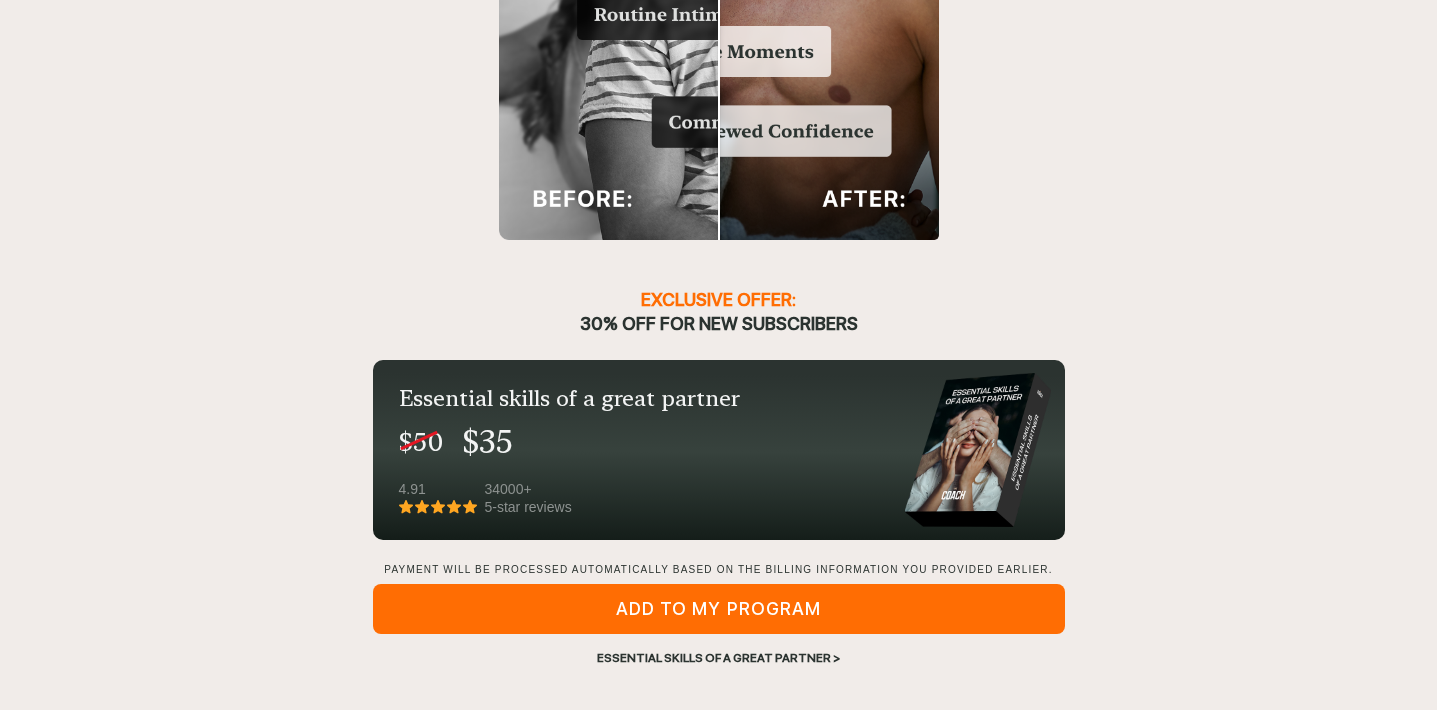 click on "Essential skills of a great partner >" at bounding box center [719, 658] 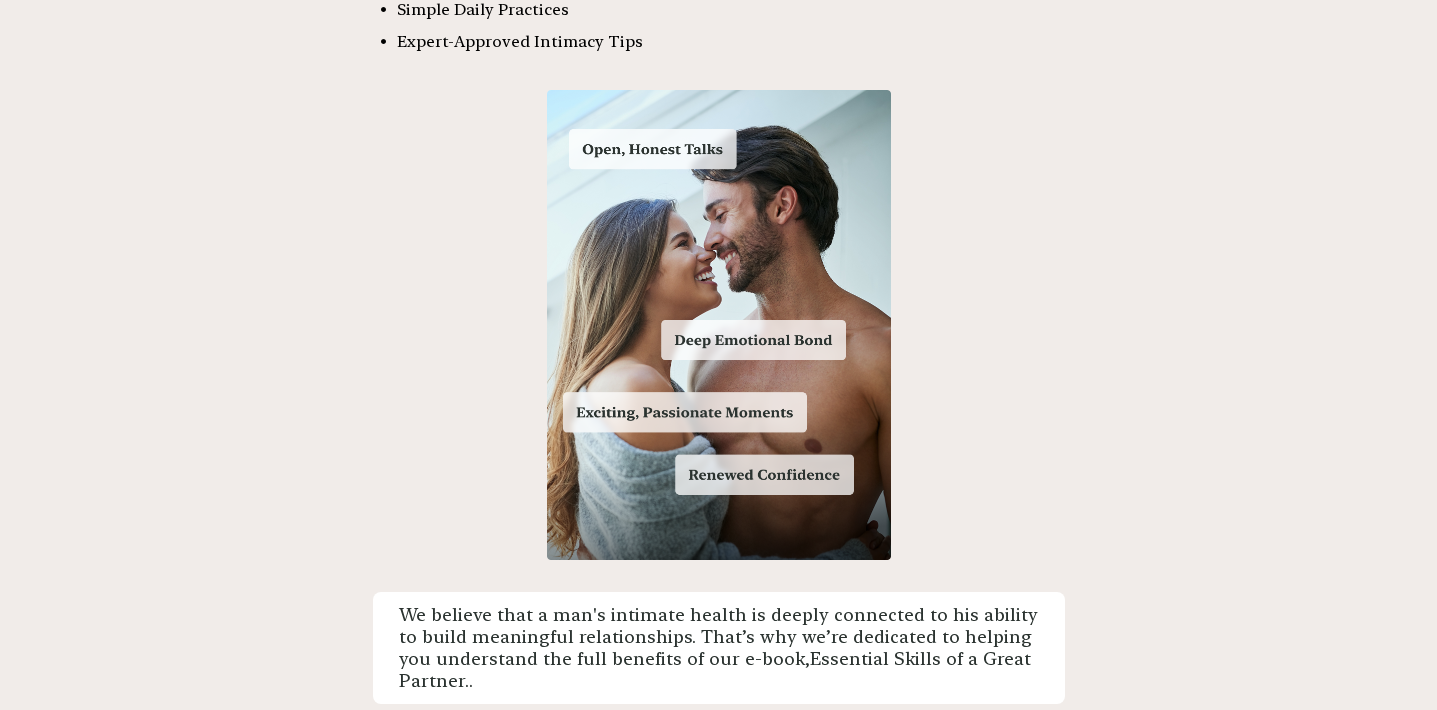 scroll, scrollTop: 1754, scrollLeft: 0, axis: vertical 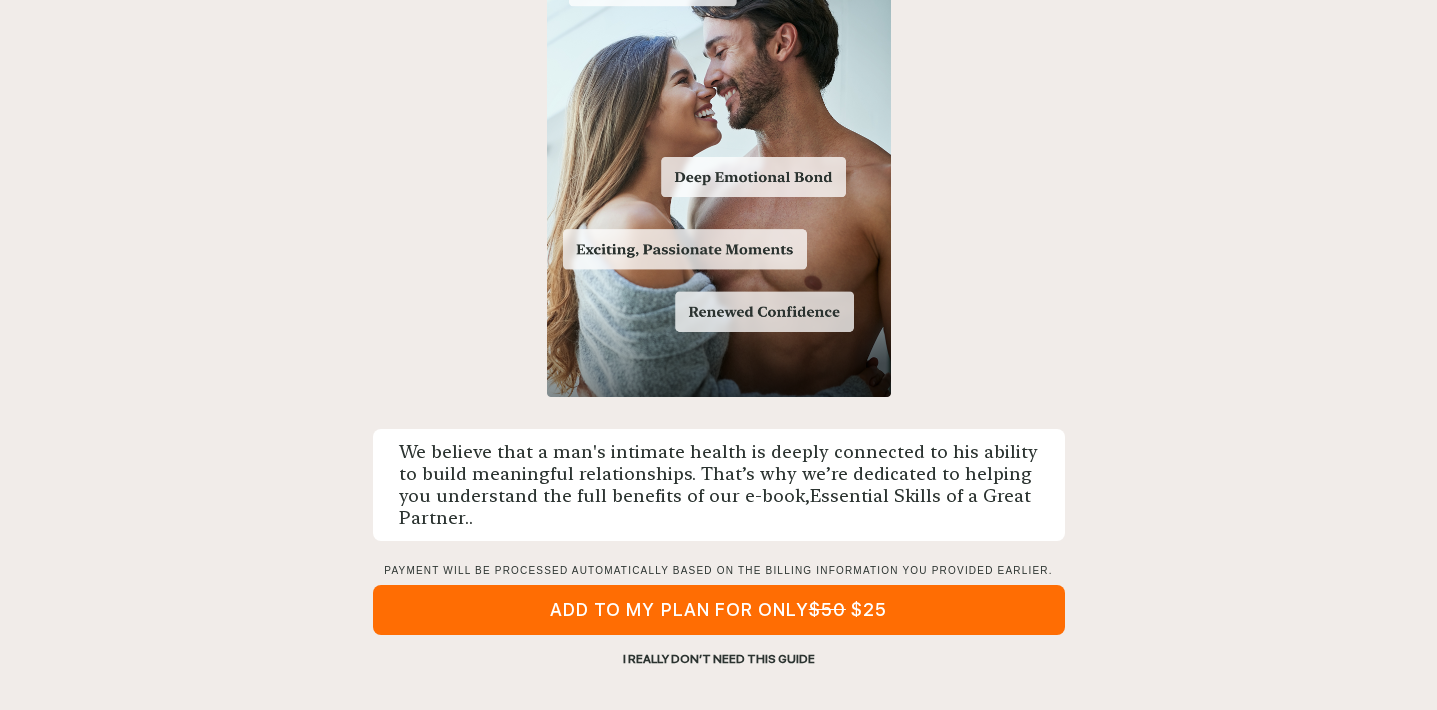 click on "I REALLY DON’T NEED THIS GUIDE" at bounding box center [719, 659] 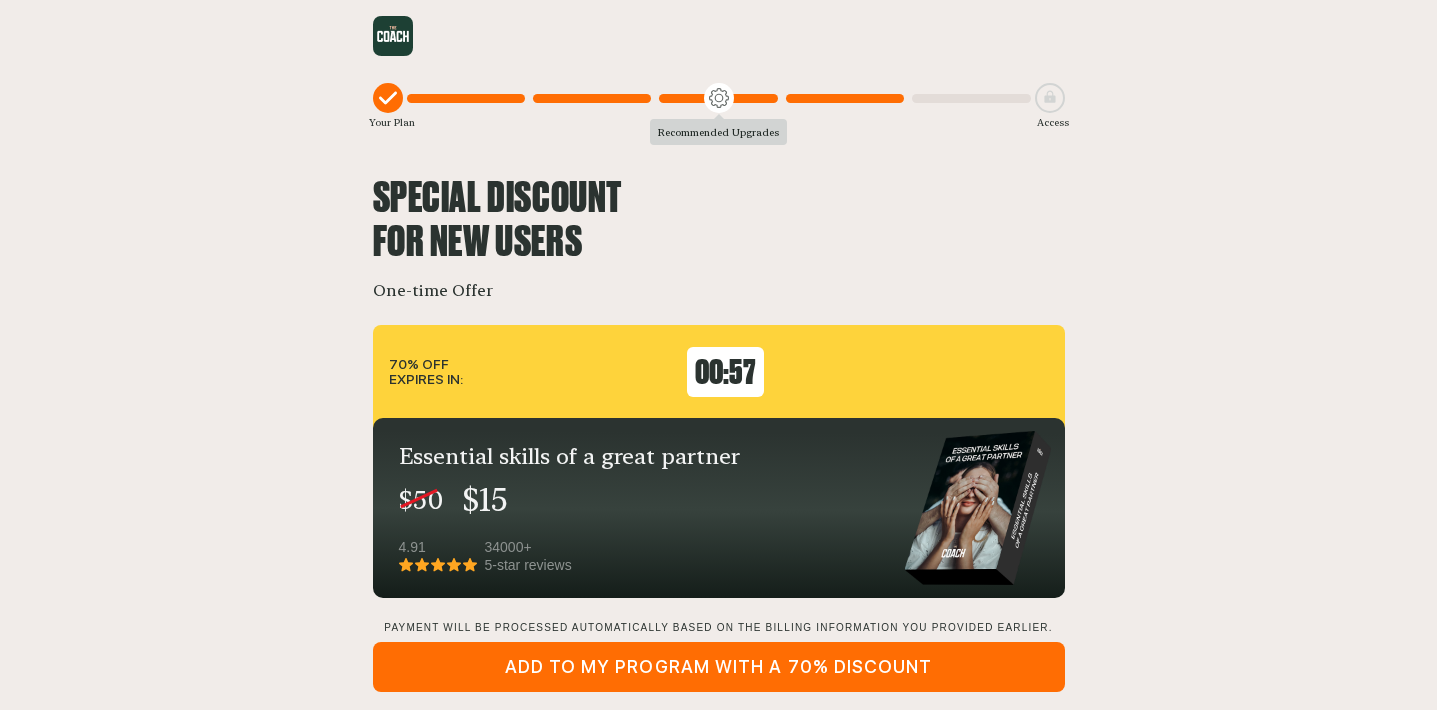 scroll, scrollTop: 57, scrollLeft: 0, axis: vertical 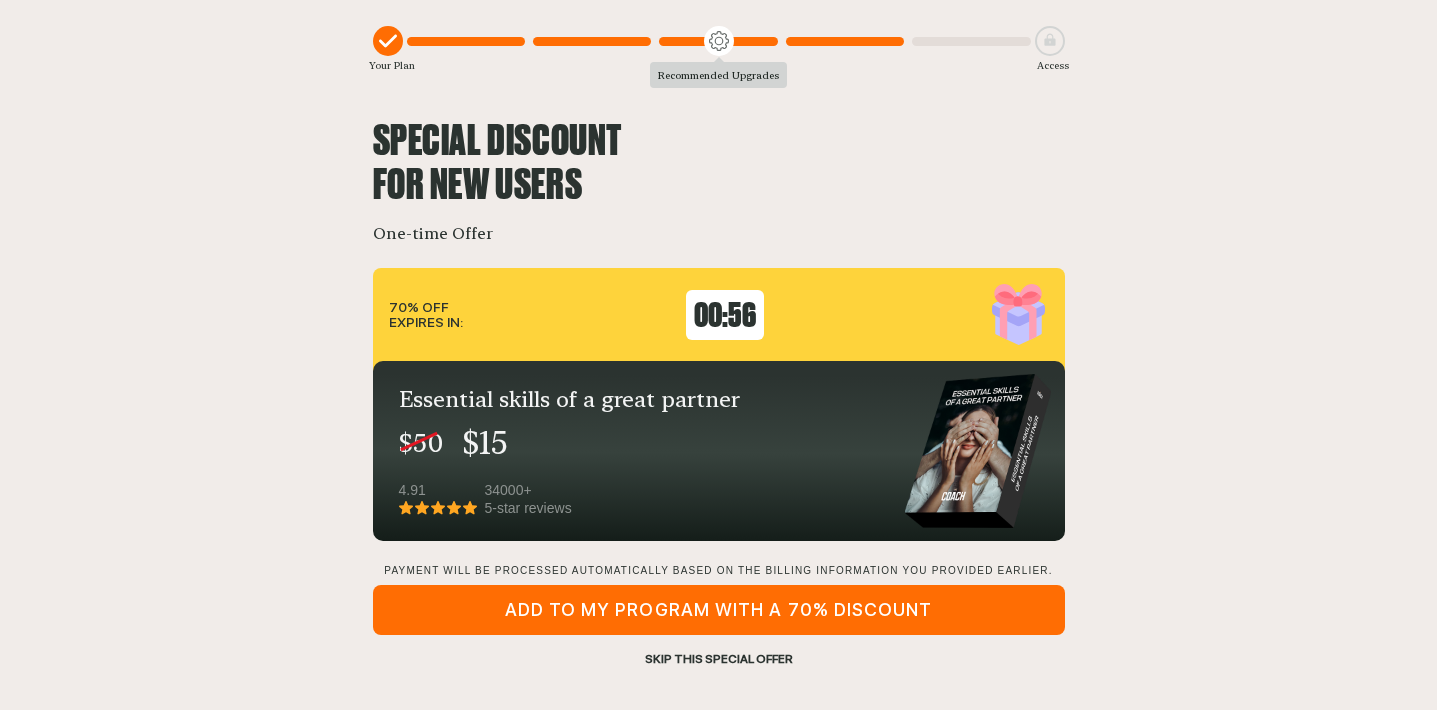 click on "SKIP THIS SPECIAL OFFER" at bounding box center (719, 659) 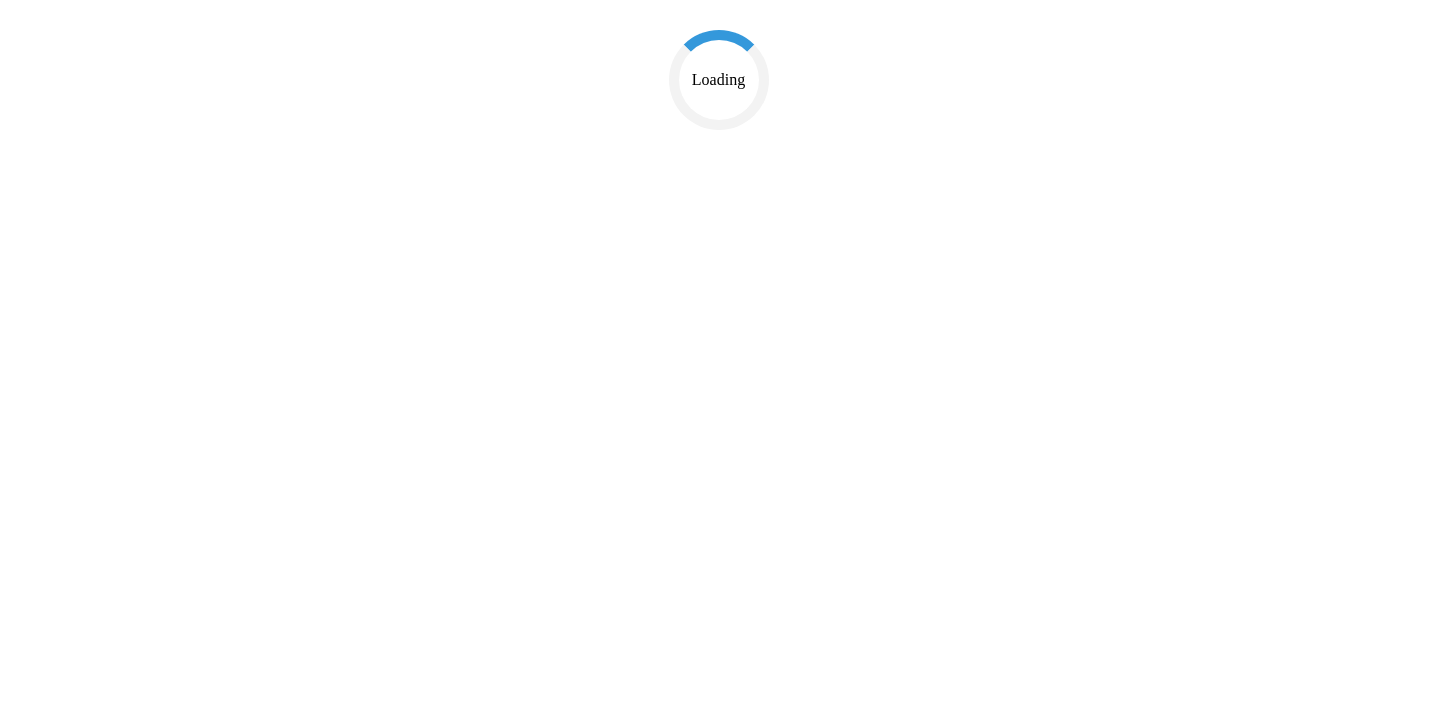 scroll, scrollTop: 0, scrollLeft: 0, axis: both 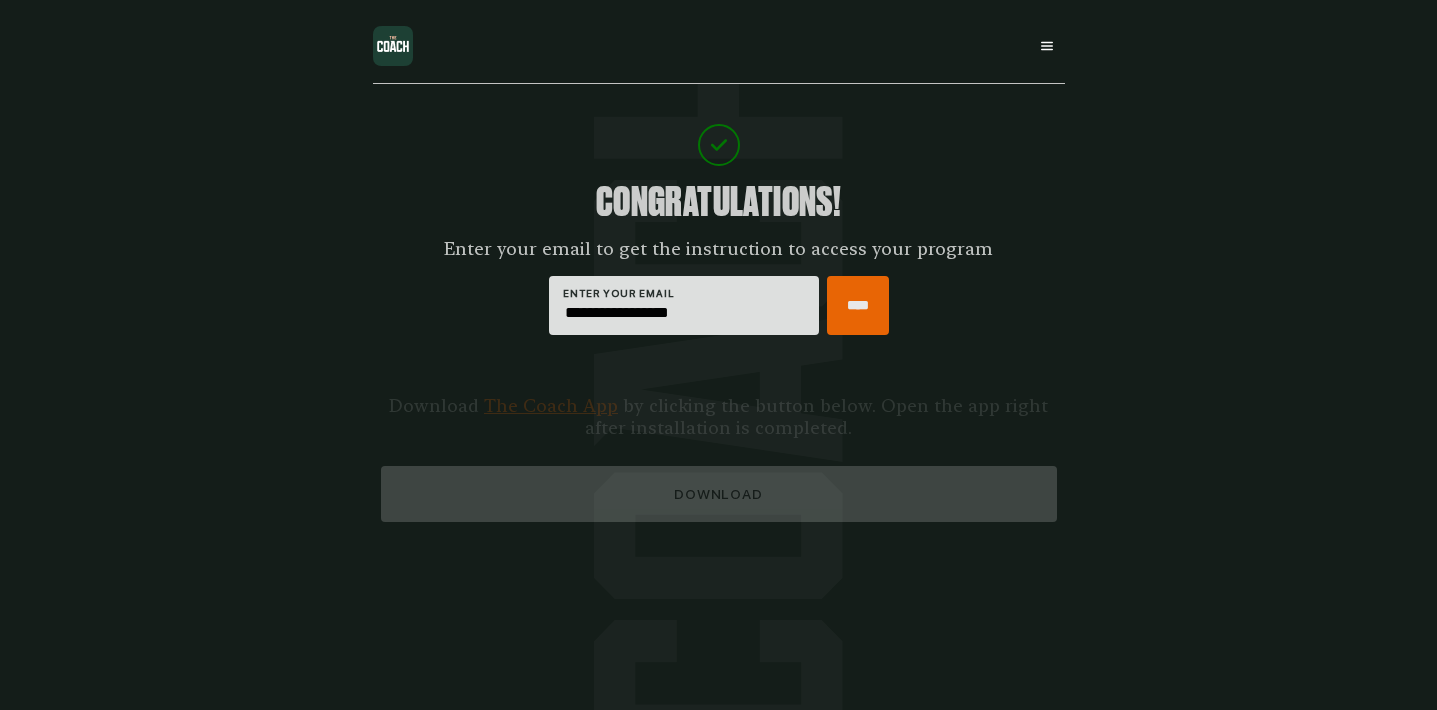 click on "****" at bounding box center (858, 305) 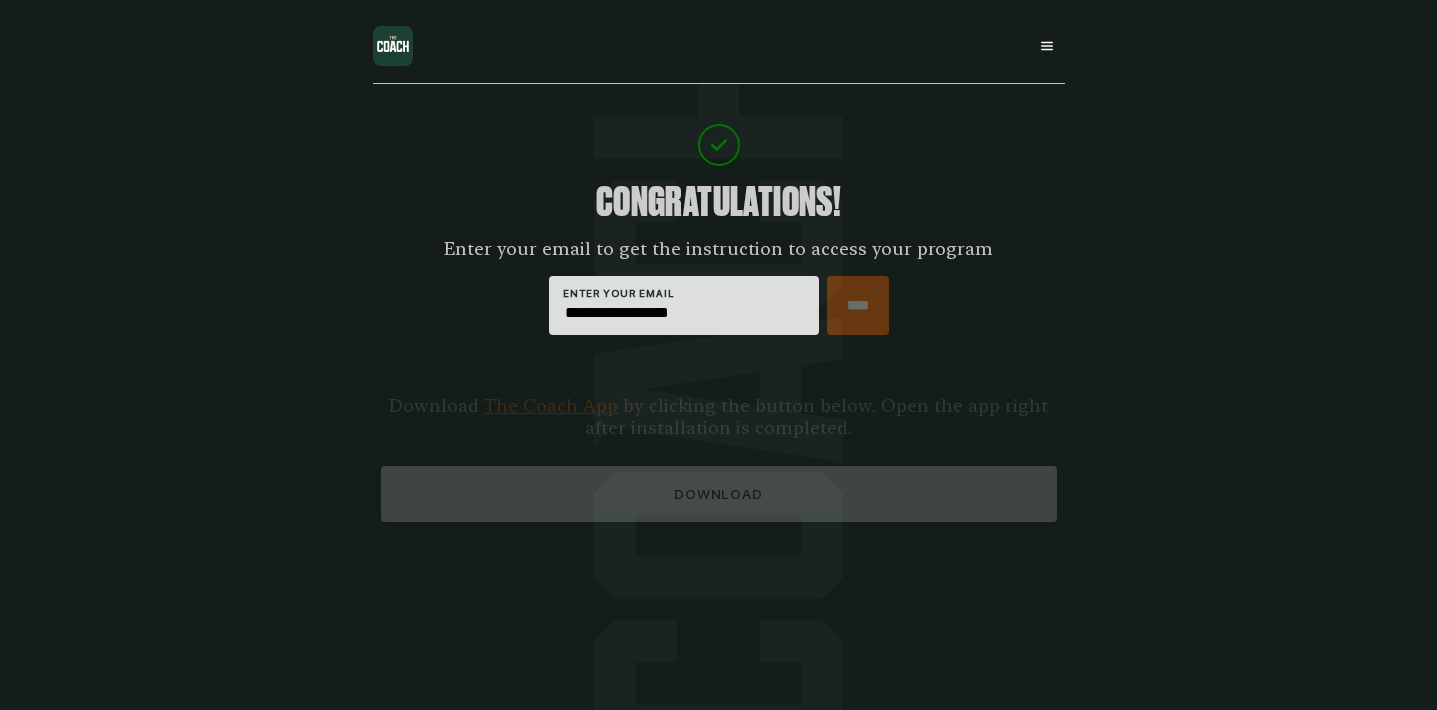 type on "****" 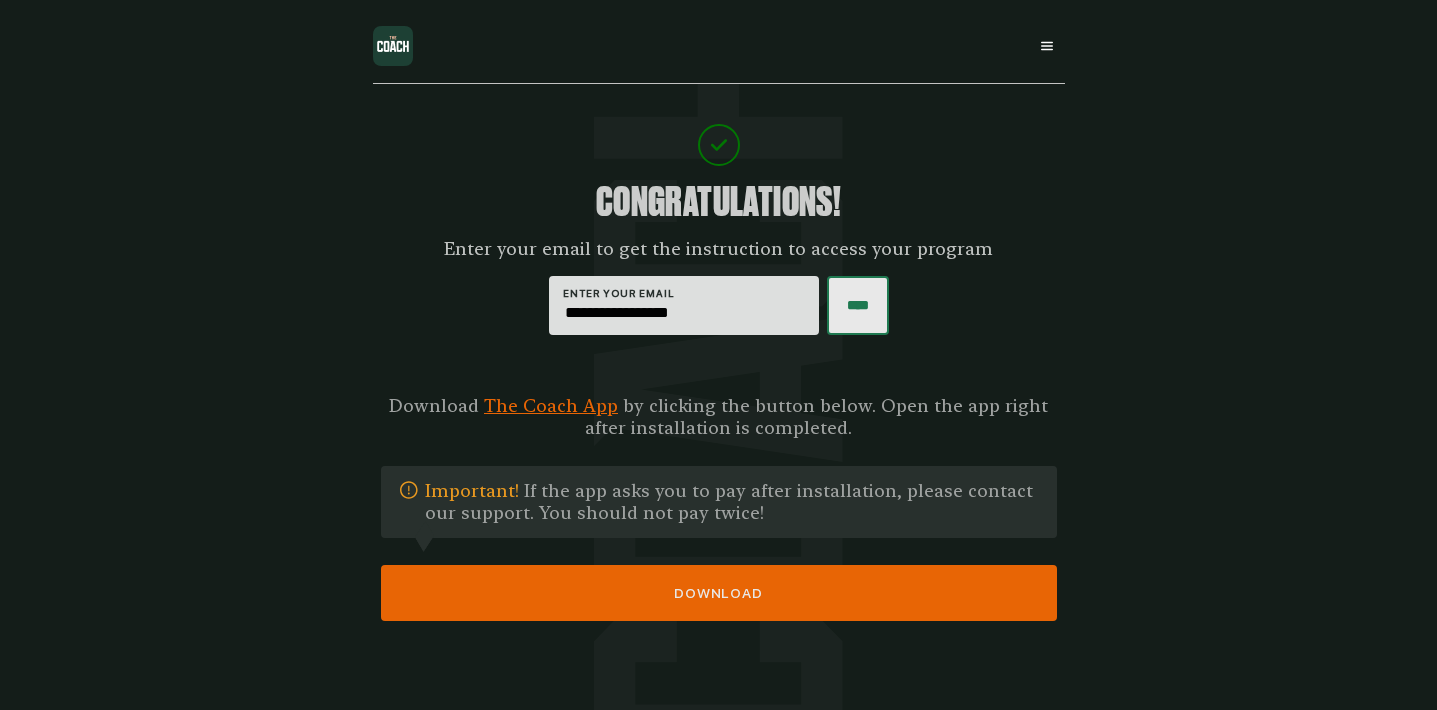 click on "DOWNLOAD" at bounding box center (719, 593) 